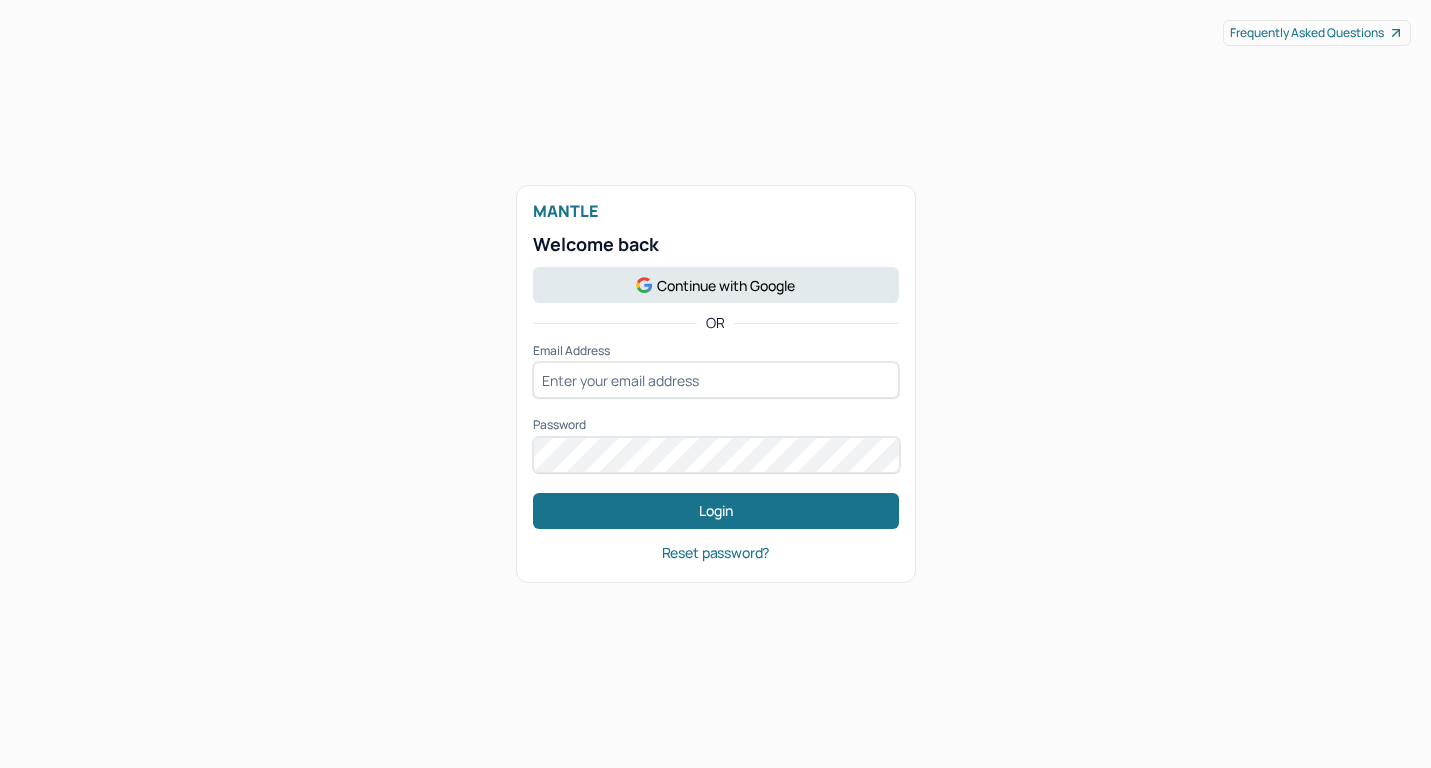 scroll, scrollTop: 0, scrollLeft: 0, axis: both 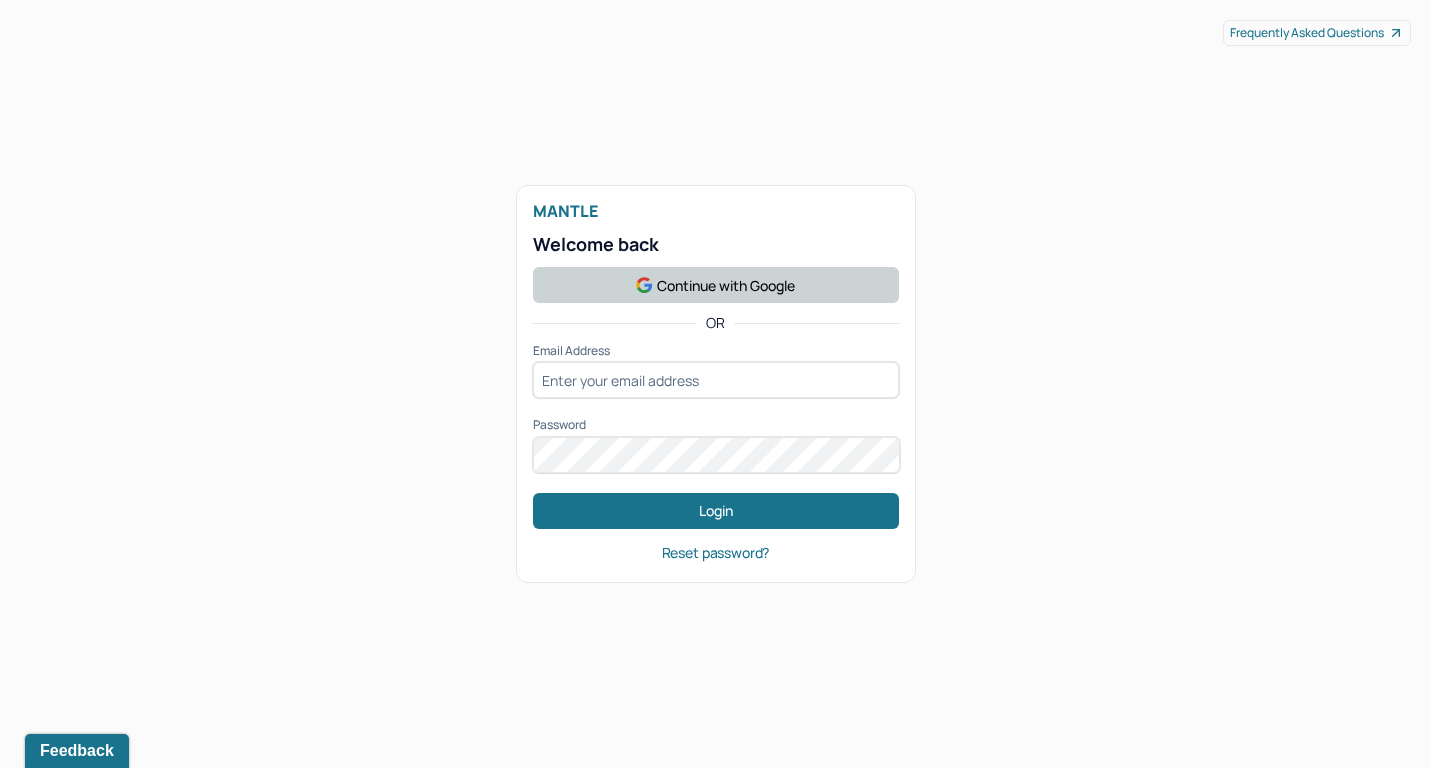 click on "Continue with Google" at bounding box center [716, 285] 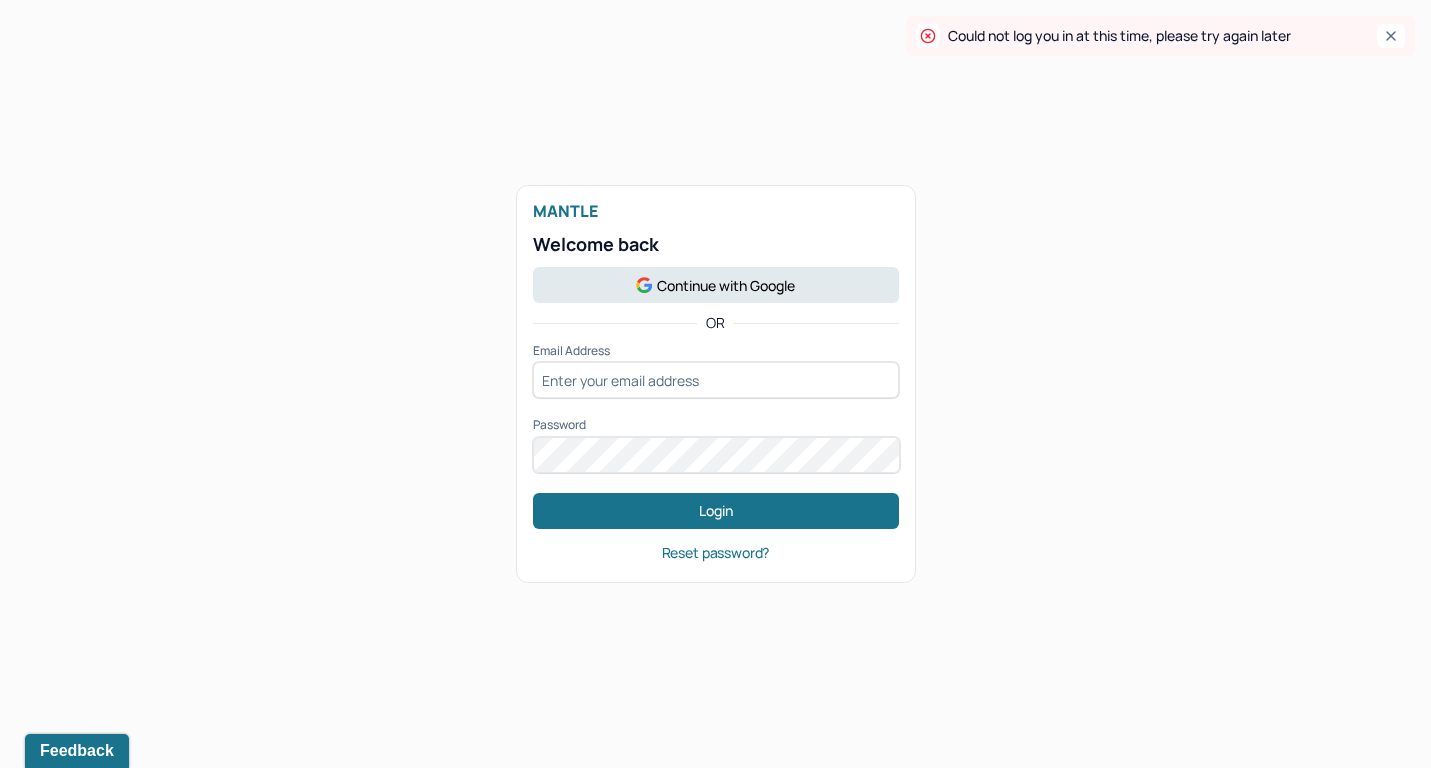 click on "Mantle Welcome back Continue with Google OR Email Address Password Login Reset password?" at bounding box center [715, 384] 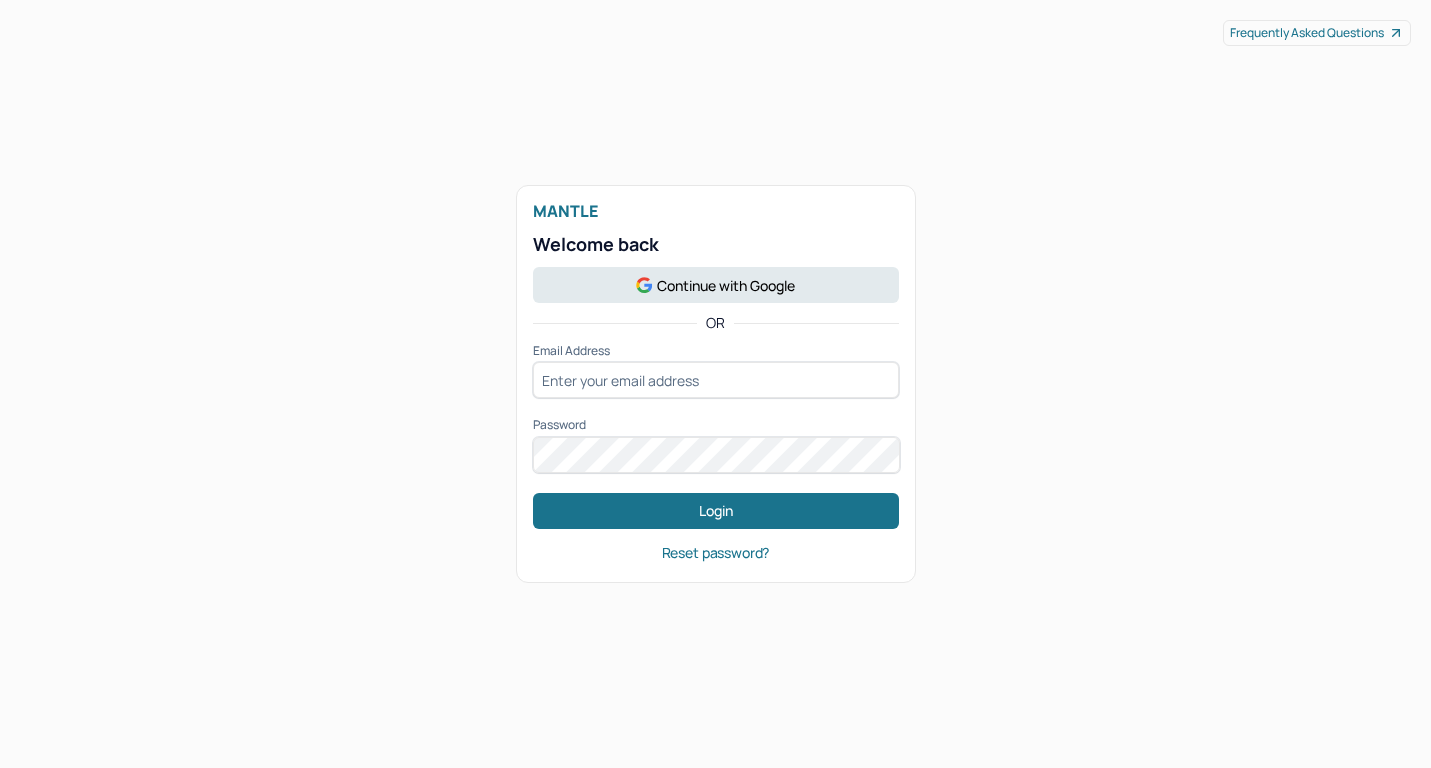 scroll, scrollTop: 0, scrollLeft: 0, axis: both 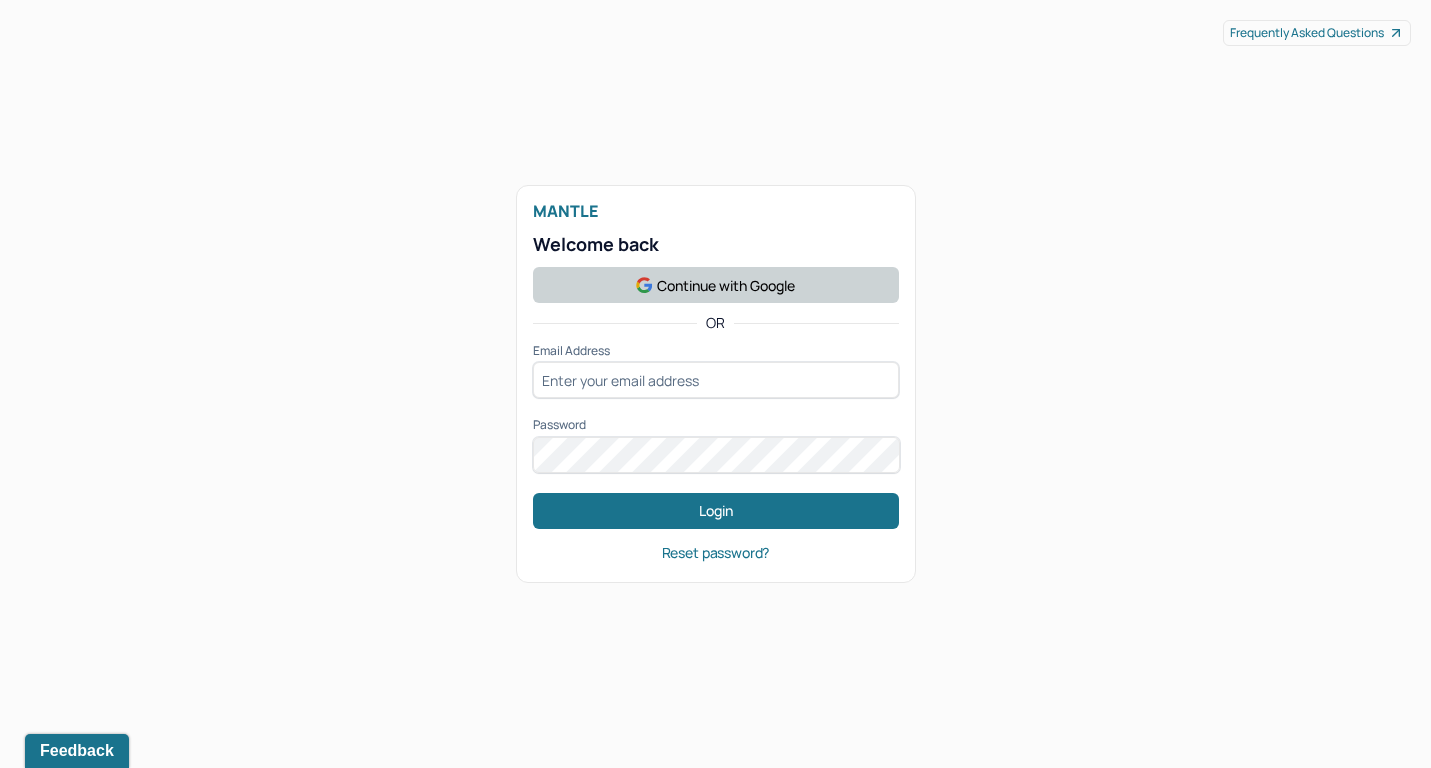 click on "Continue with Google" at bounding box center [716, 285] 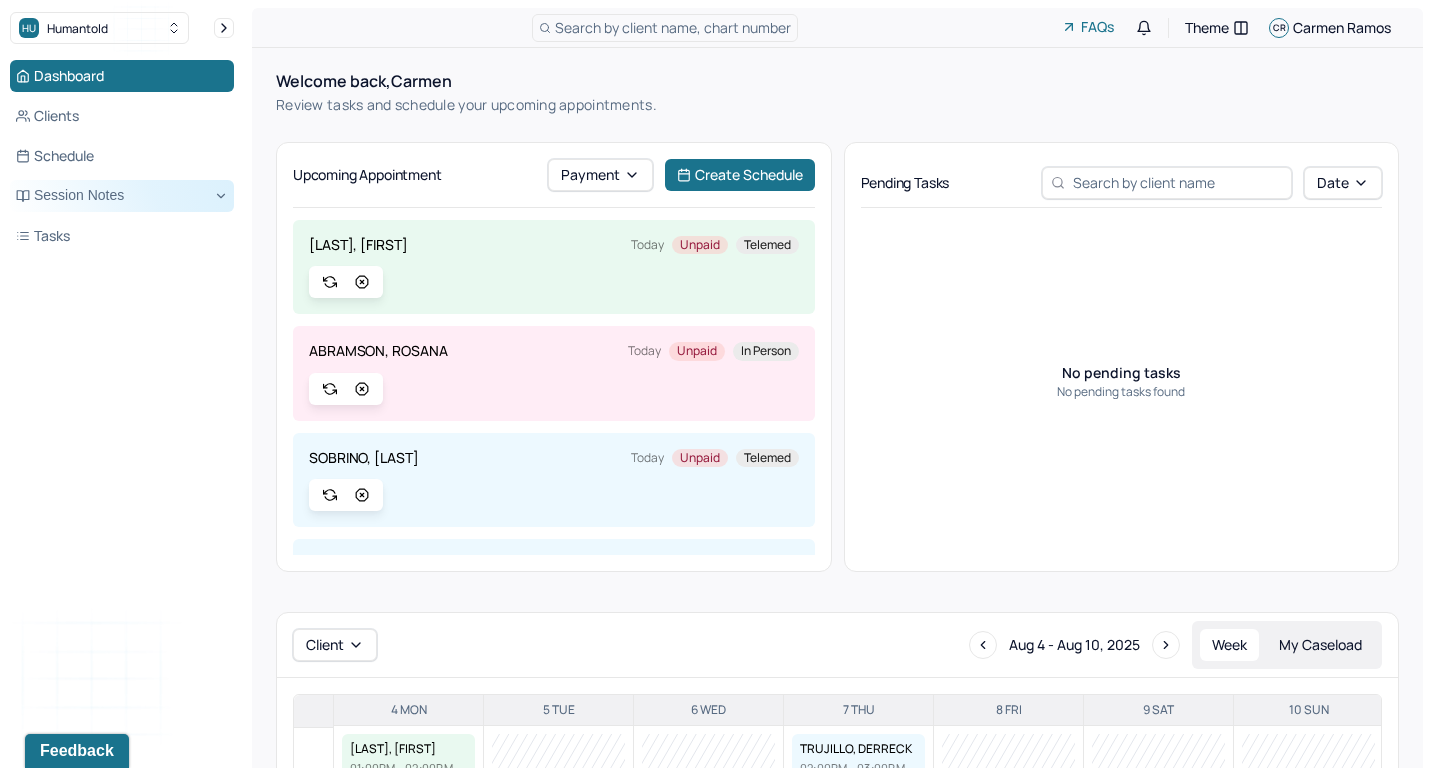 click on "Session Notes" at bounding box center [122, 196] 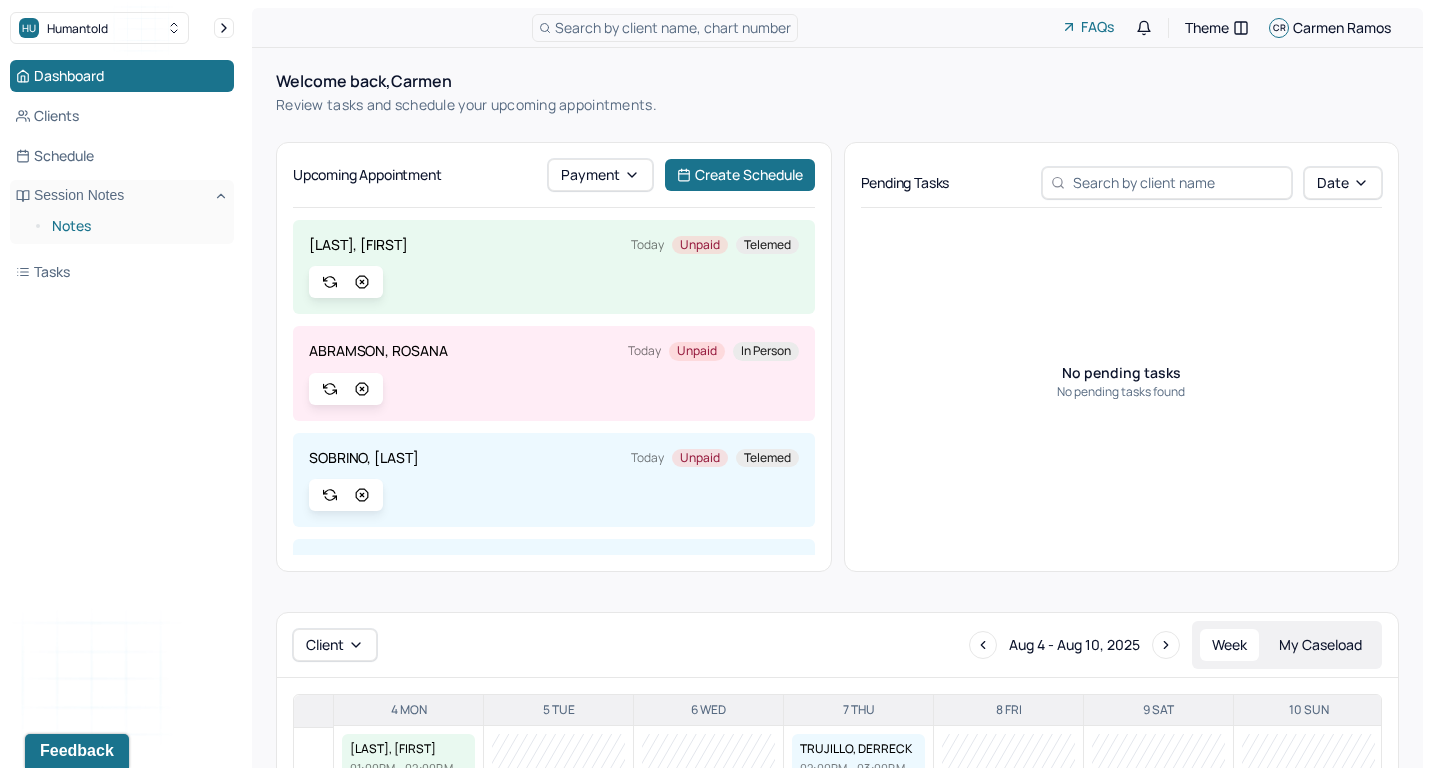 click on "Notes" at bounding box center [135, 226] 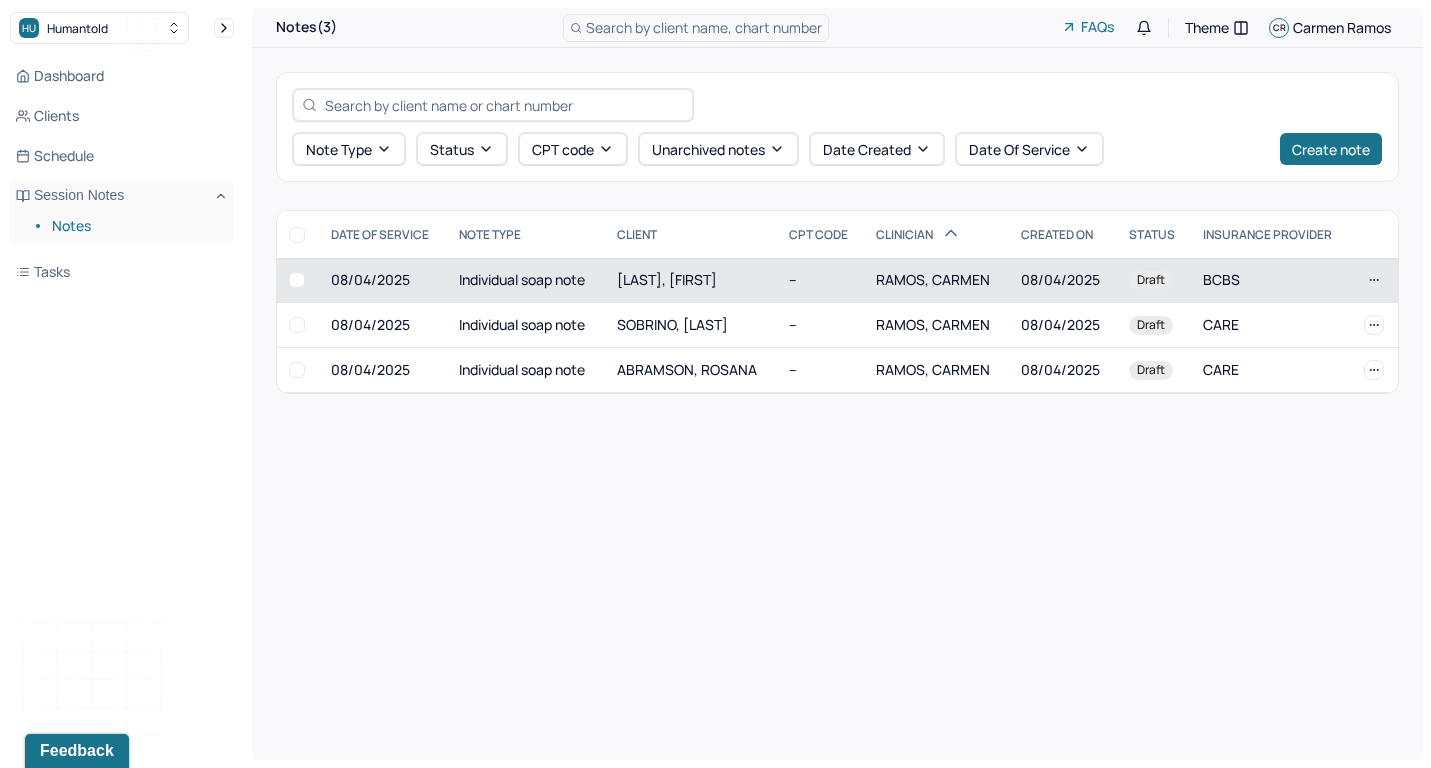 click on "Individual soap note" at bounding box center (526, 280) 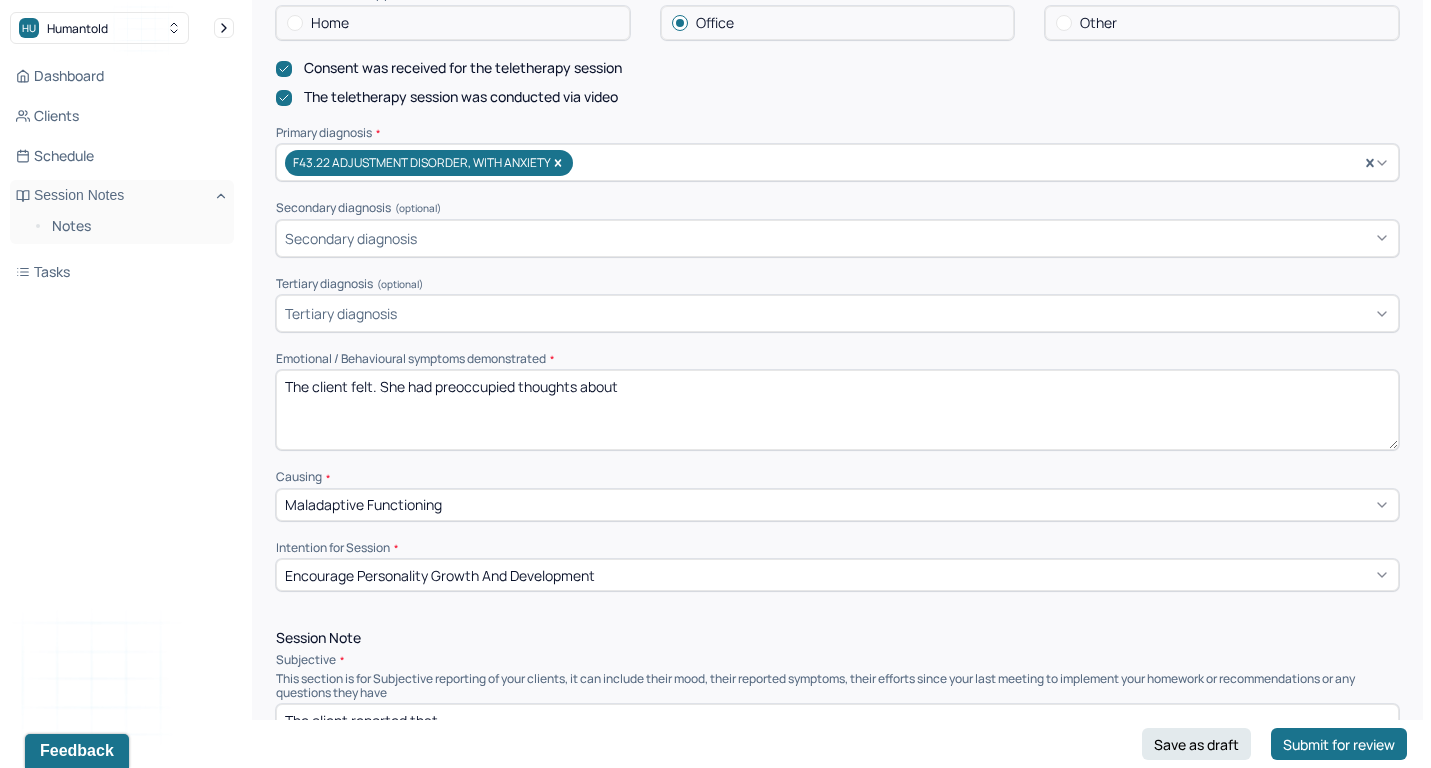 scroll, scrollTop: 608, scrollLeft: 0, axis: vertical 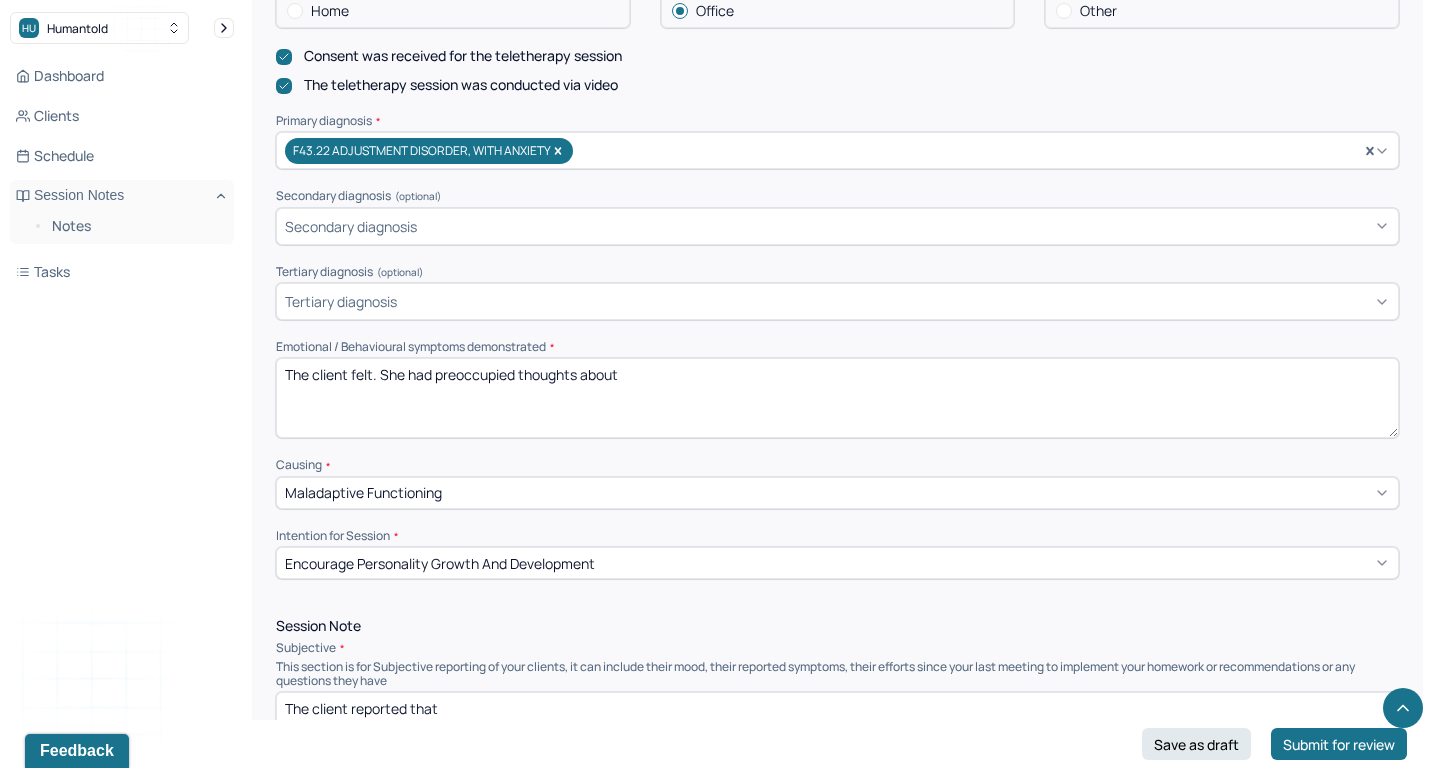 click on "The client felt. She had preoccupied thoughts about" at bounding box center [837, 398] 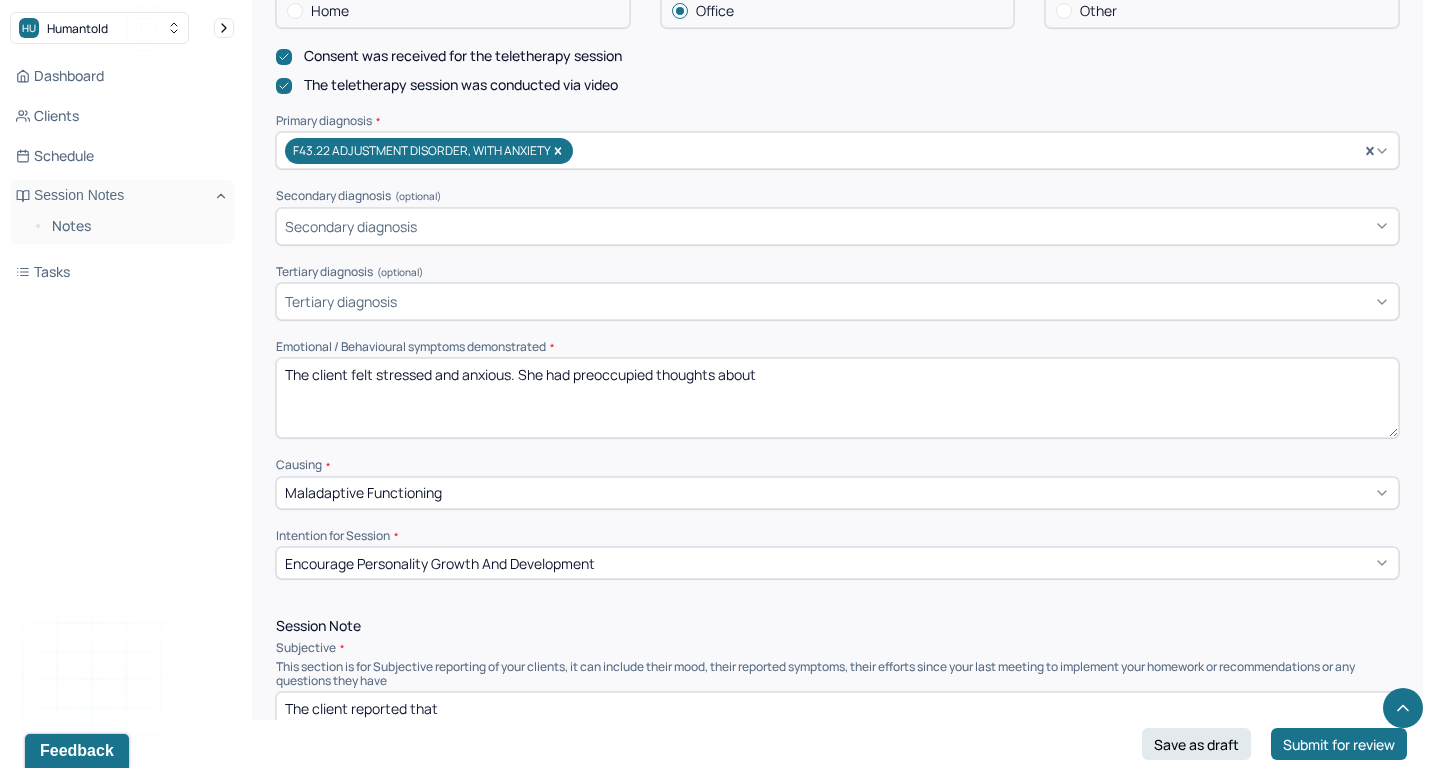 click on "The client felt. She had preoccupied thoughts about" at bounding box center [837, 398] 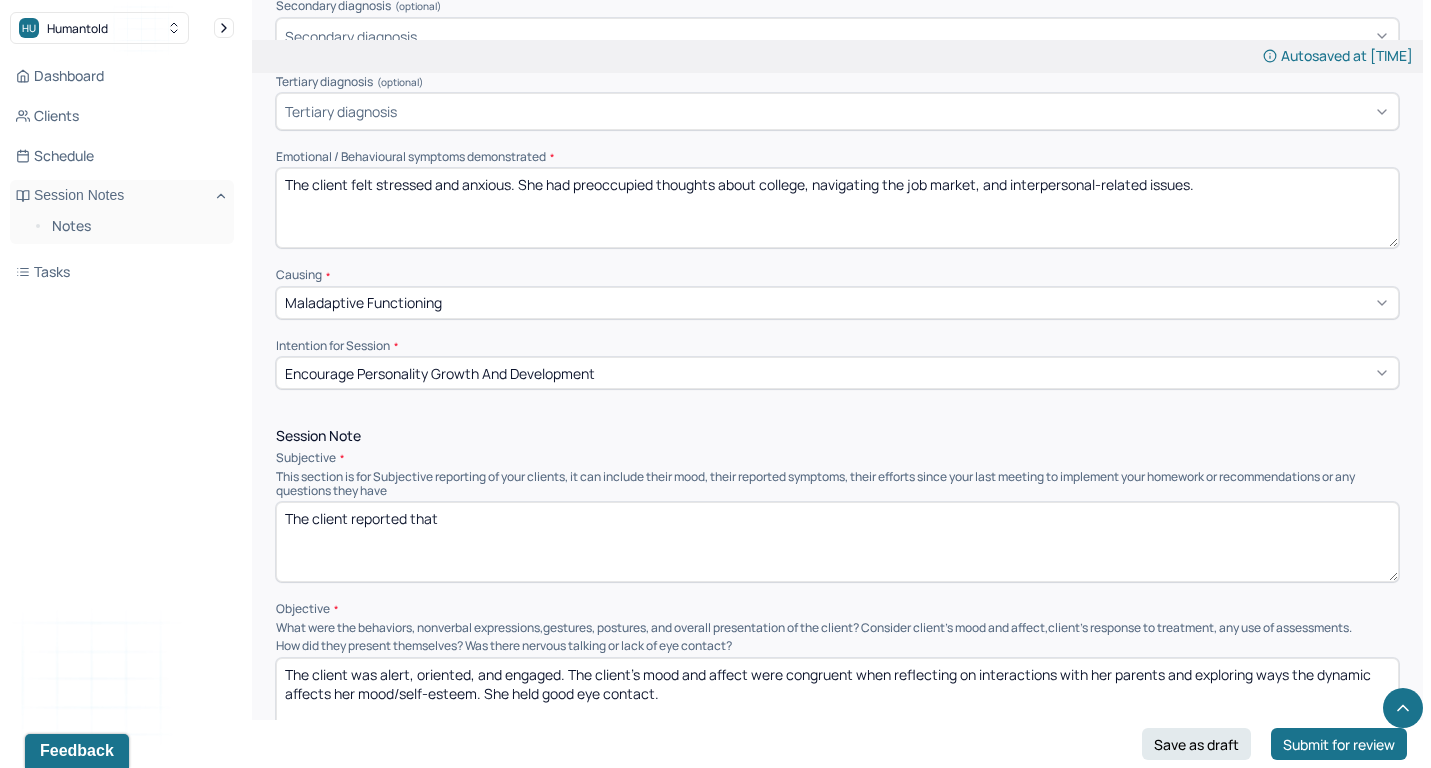 scroll, scrollTop: 968, scrollLeft: 0, axis: vertical 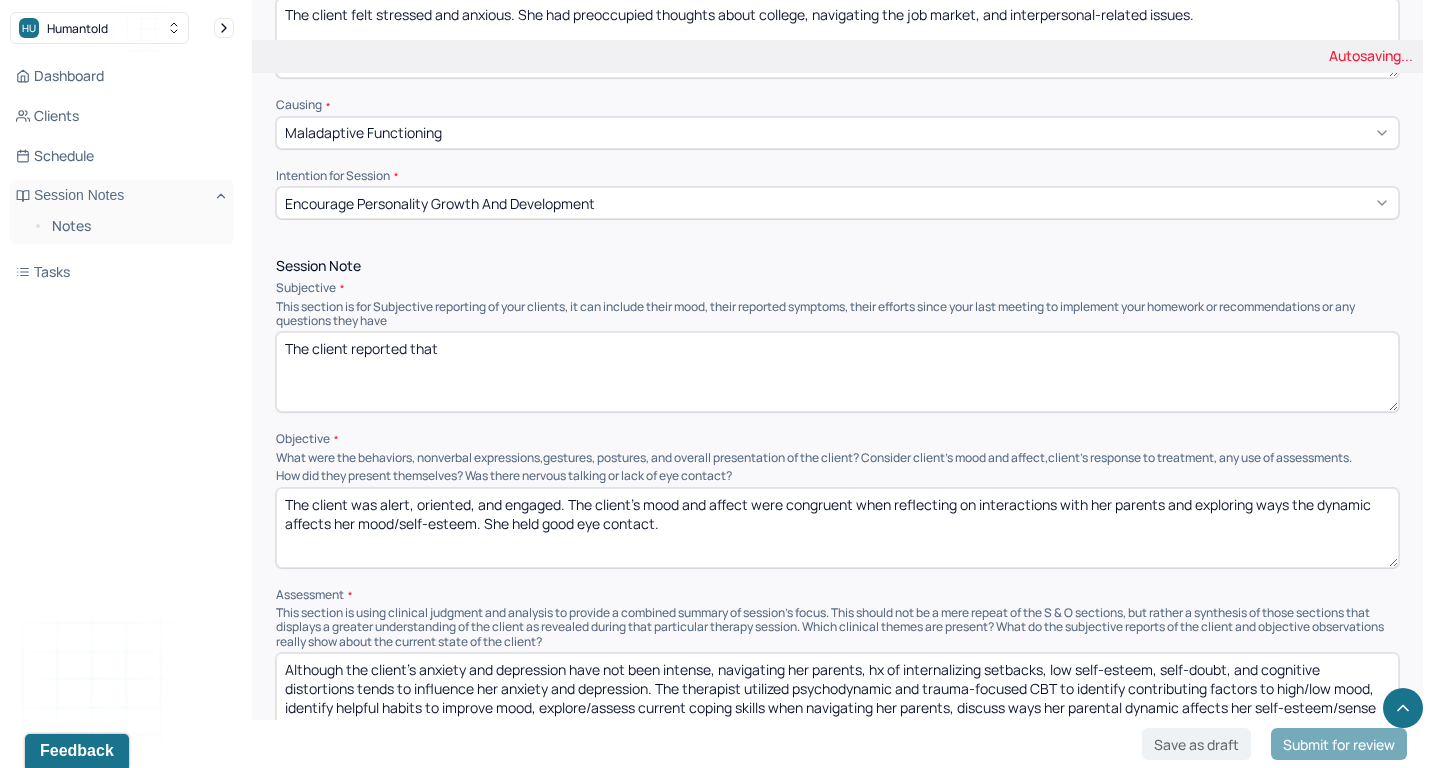 type on "The client felt stressed and anxious. She had preoccupied thoughts about college, navigating the job market, and interpersonal-related issues." 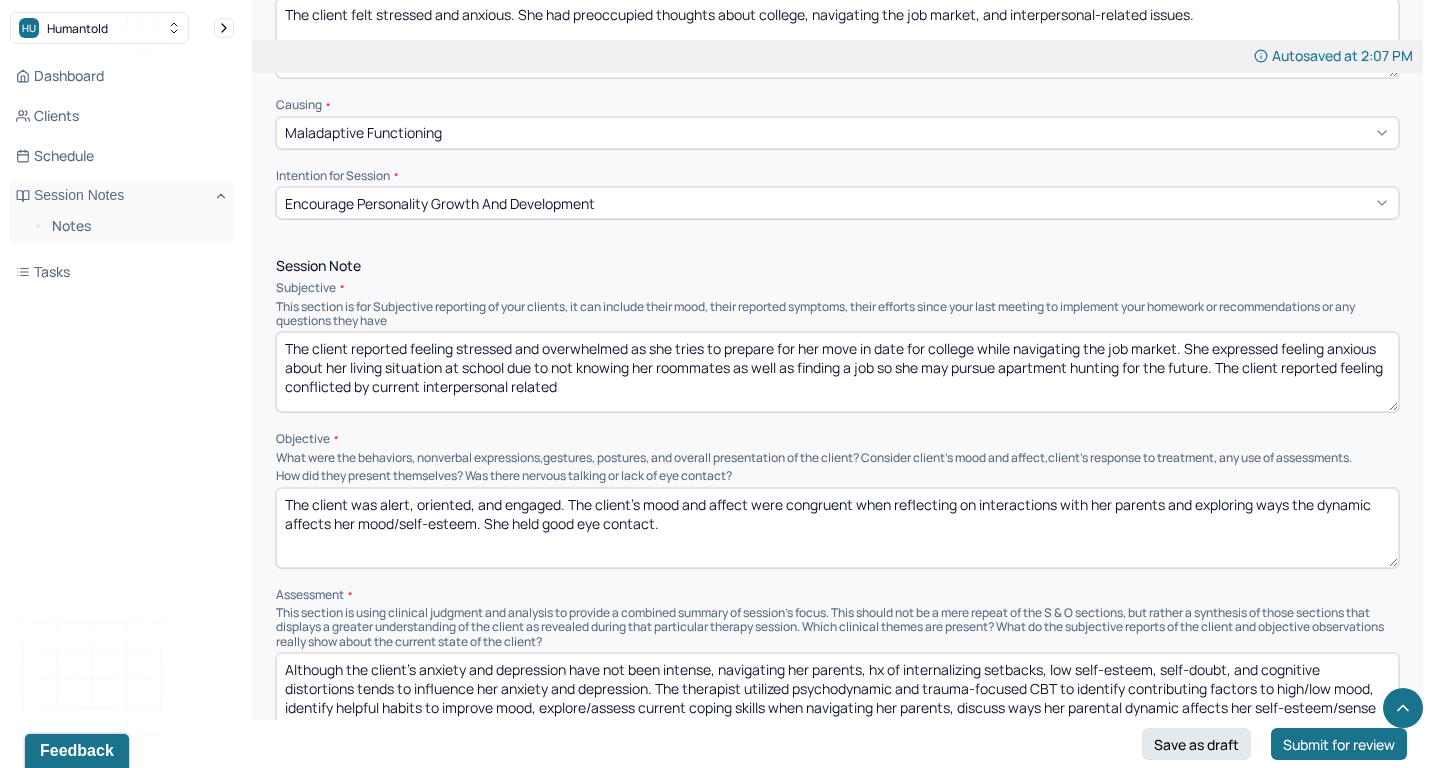 click on "The client reported feeling stressed and overwhelmed as she tries to prepare for her move in date for college while navigating the job market. She expressed feeling anxious about her living situation at school due to not knowing her roommates as well as finding a job so she may pursue apartment hunting for the future. The client reported feeling conflicted by current interpersonal related" at bounding box center (837, 372) 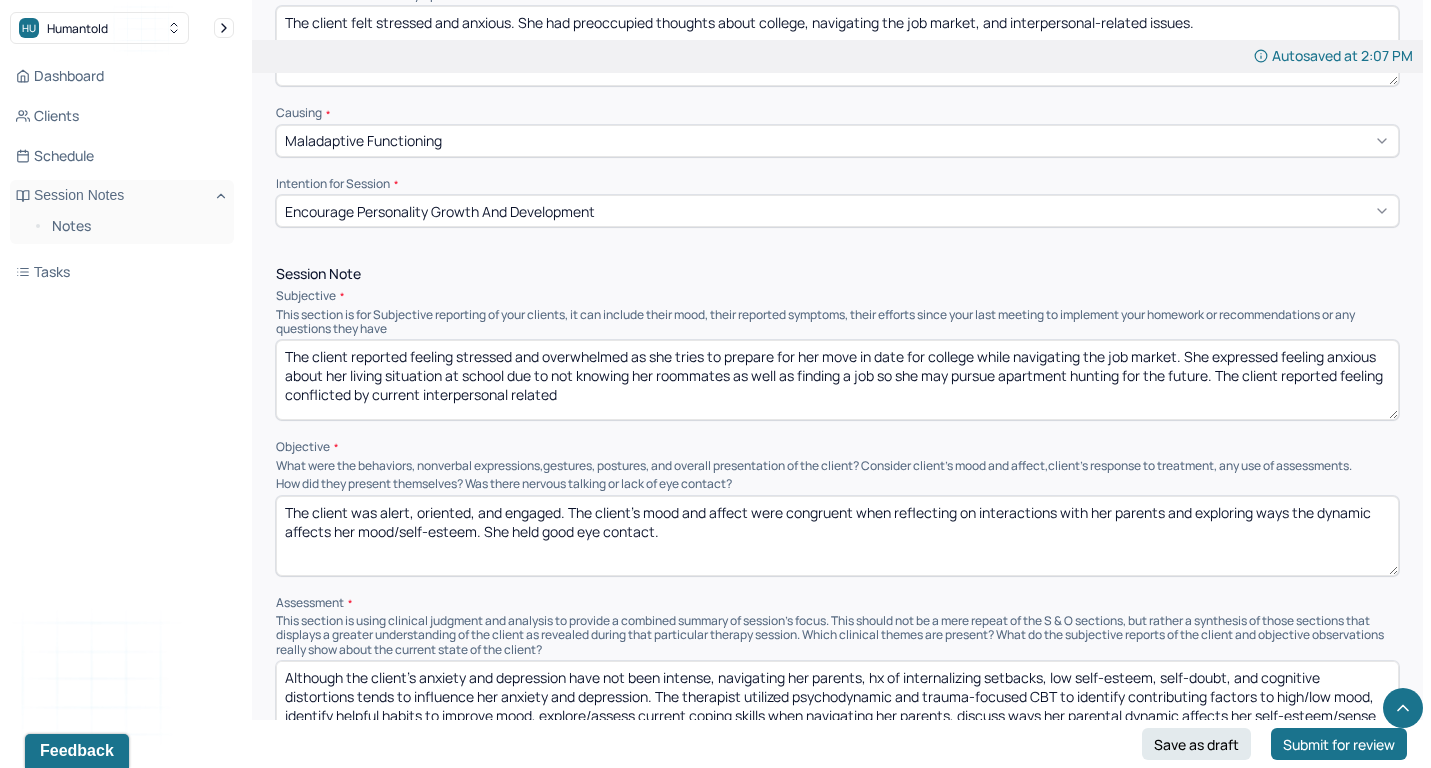 scroll, scrollTop: 964, scrollLeft: 0, axis: vertical 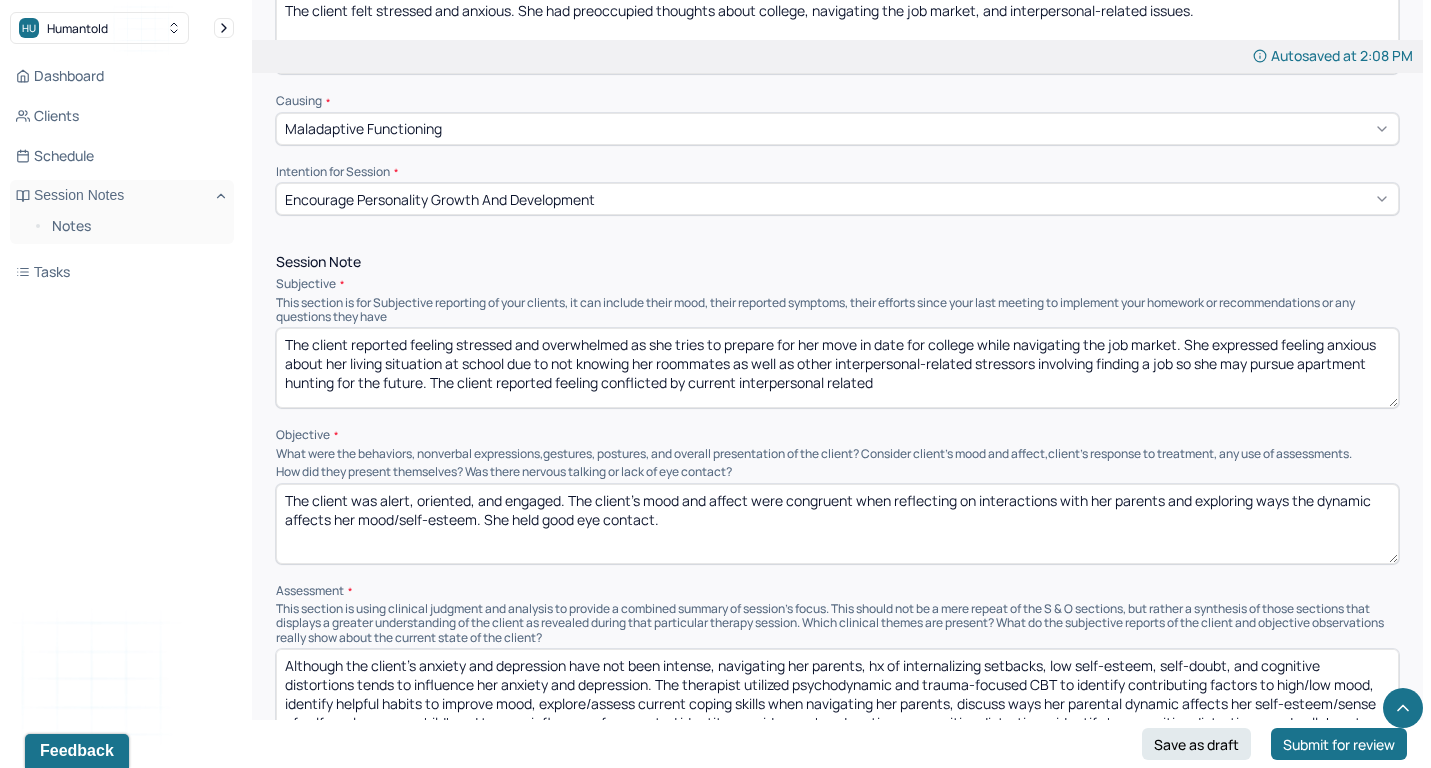 click on "The client reported feeling stressed and overwhelmed as she tries to prepare for her move in date for college while navigating the job market. She expressed feeling anxious about her living situation at school due to not knowing her roommates as well as other interpersonal-related stressors involving finding a job so she may pursue apartment hunting for the future. The client reported feeling conflicted by current interpersonal related" at bounding box center [837, 368] 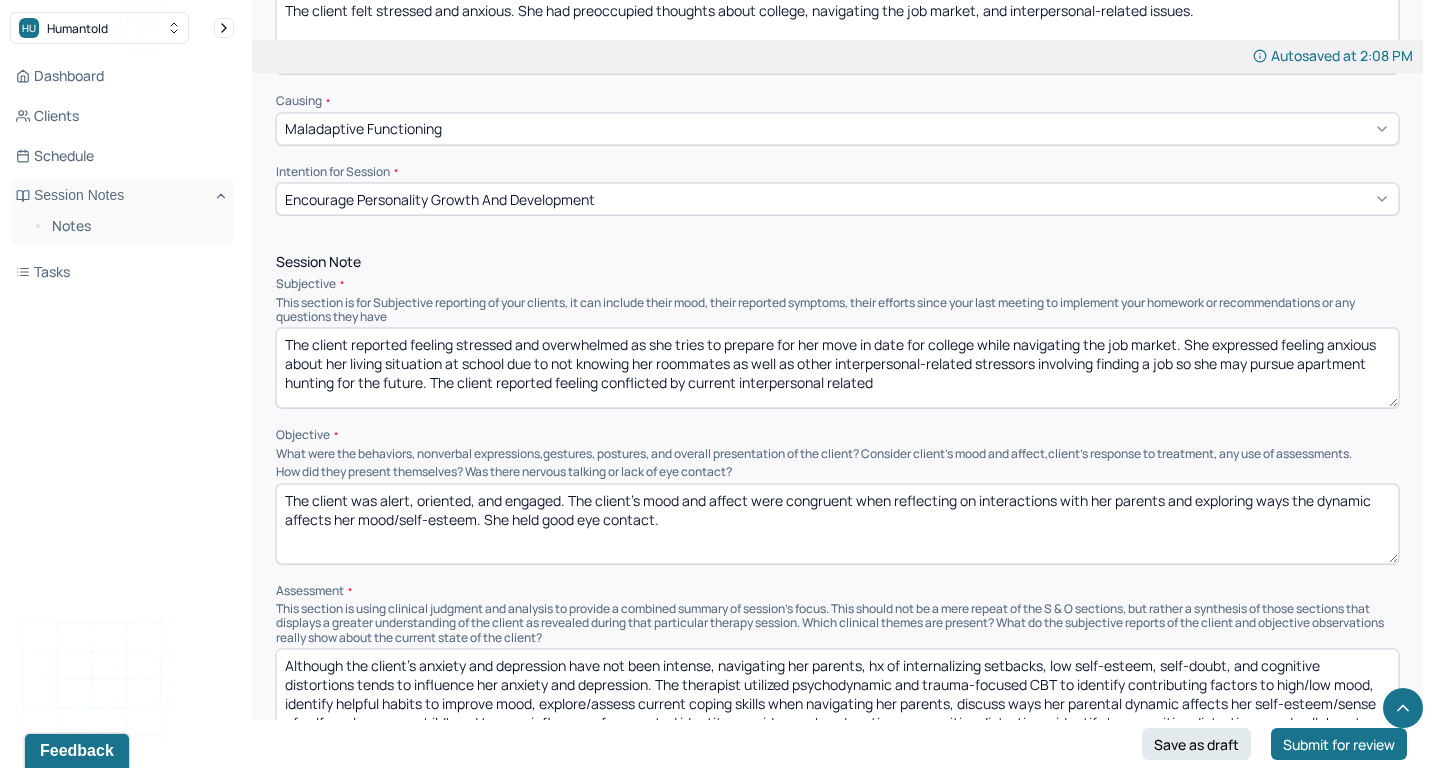 drag, startPoint x: 1100, startPoint y: 348, endPoint x: 1294, endPoint y: 348, distance: 194 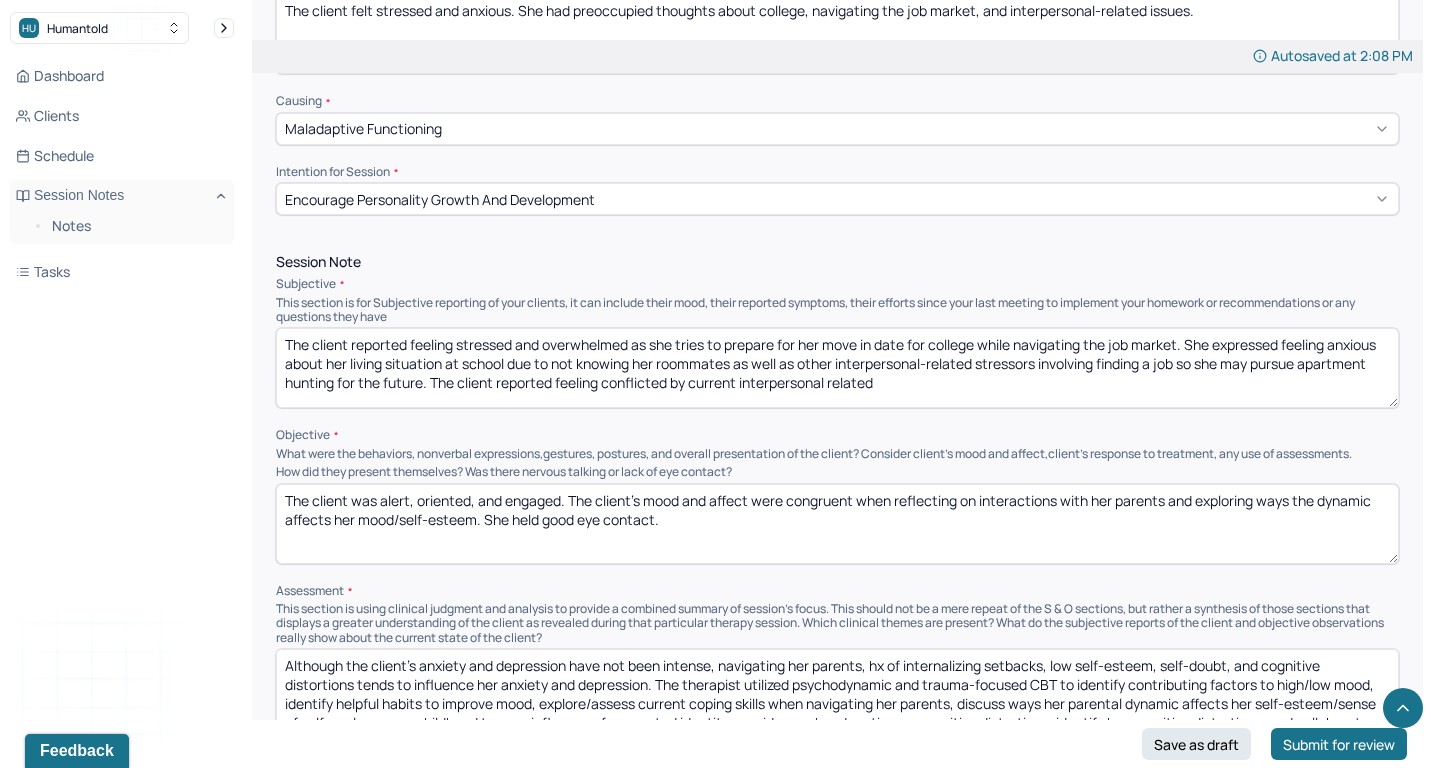 click on "The client reported feeling stressed and overwhelmed as she tries to prepare for her move in date for college while navigating the job market. She expressed feeling anxious about her living situation at school due to not knowing her roommates as well as other interpersonal-related stressors involving finding a job so she may pursue apartment hunting for the future. The client reported feeling conflicted by current interpersonal related" at bounding box center (837, 368) 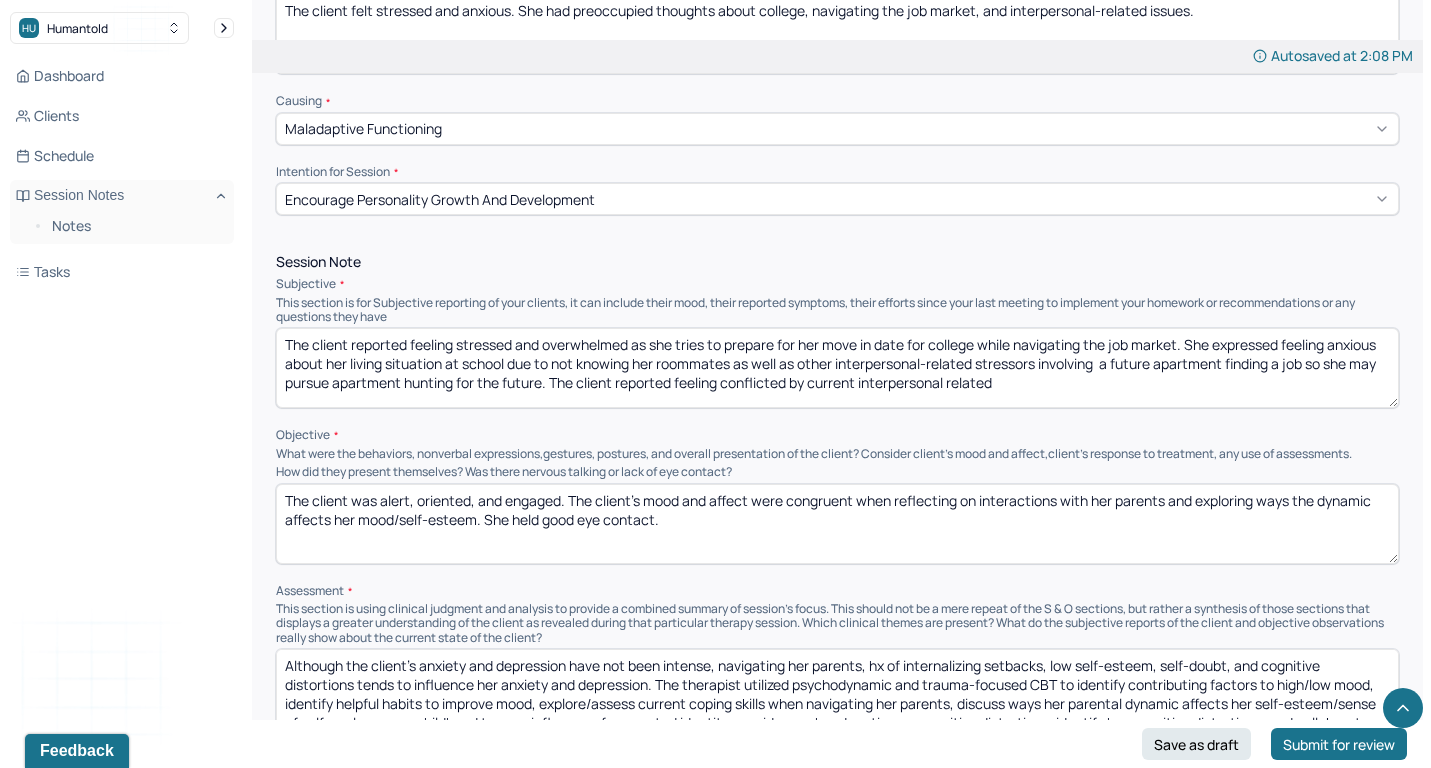 scroll, scrollTop: 987, scrollLeft: 0, axis: vertical 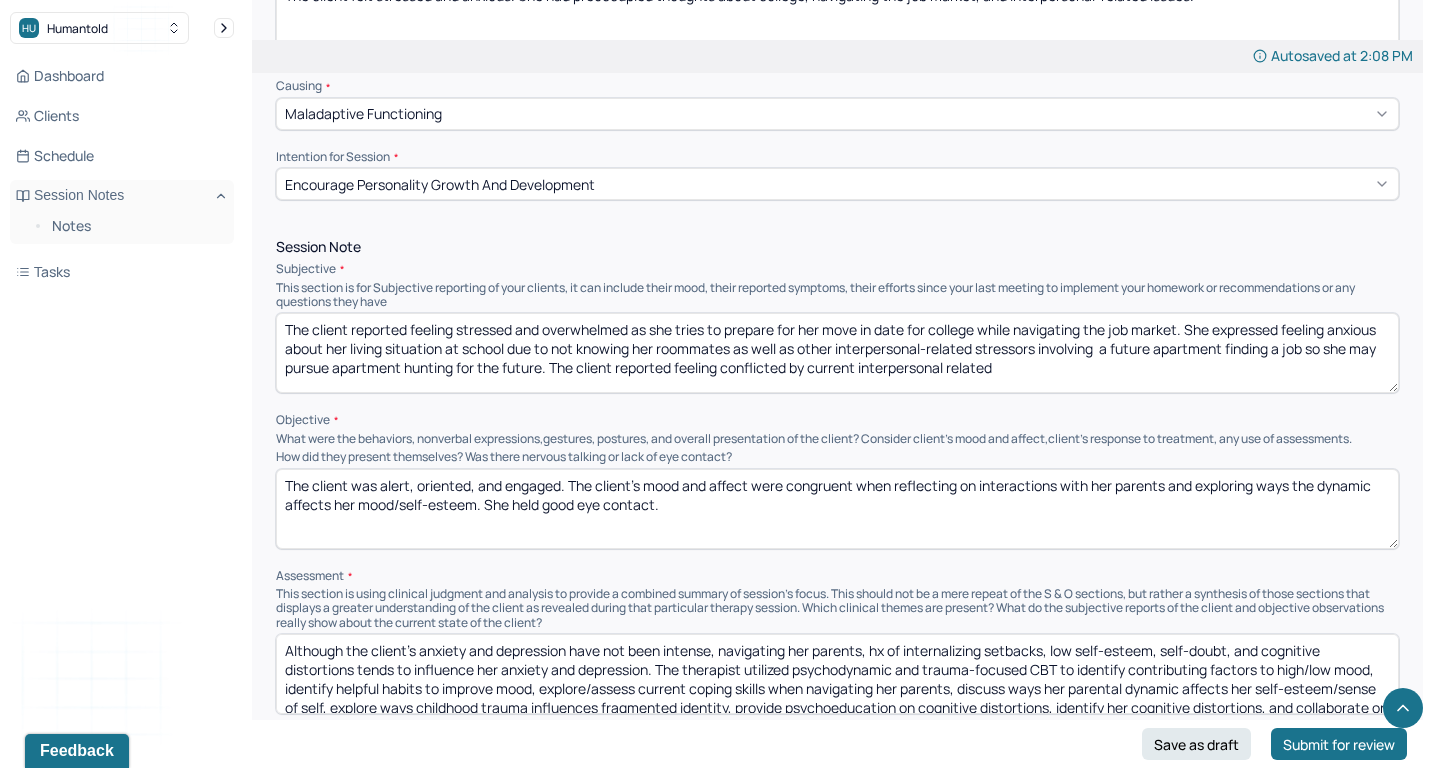 click on "The client reported feeling stressed and overwhelmed as she tries to prepare for her move in date for college while navigating the job market. She expressed feeling anxious about her living situation at school due to not knowing her roommates as well as other interpersonal-related stressors involving  a future apartment finding a job so she may pursue apartment hunting for the future. The client reported feeling conflicted by current interpersonal related" at bounding box center [837, 353] 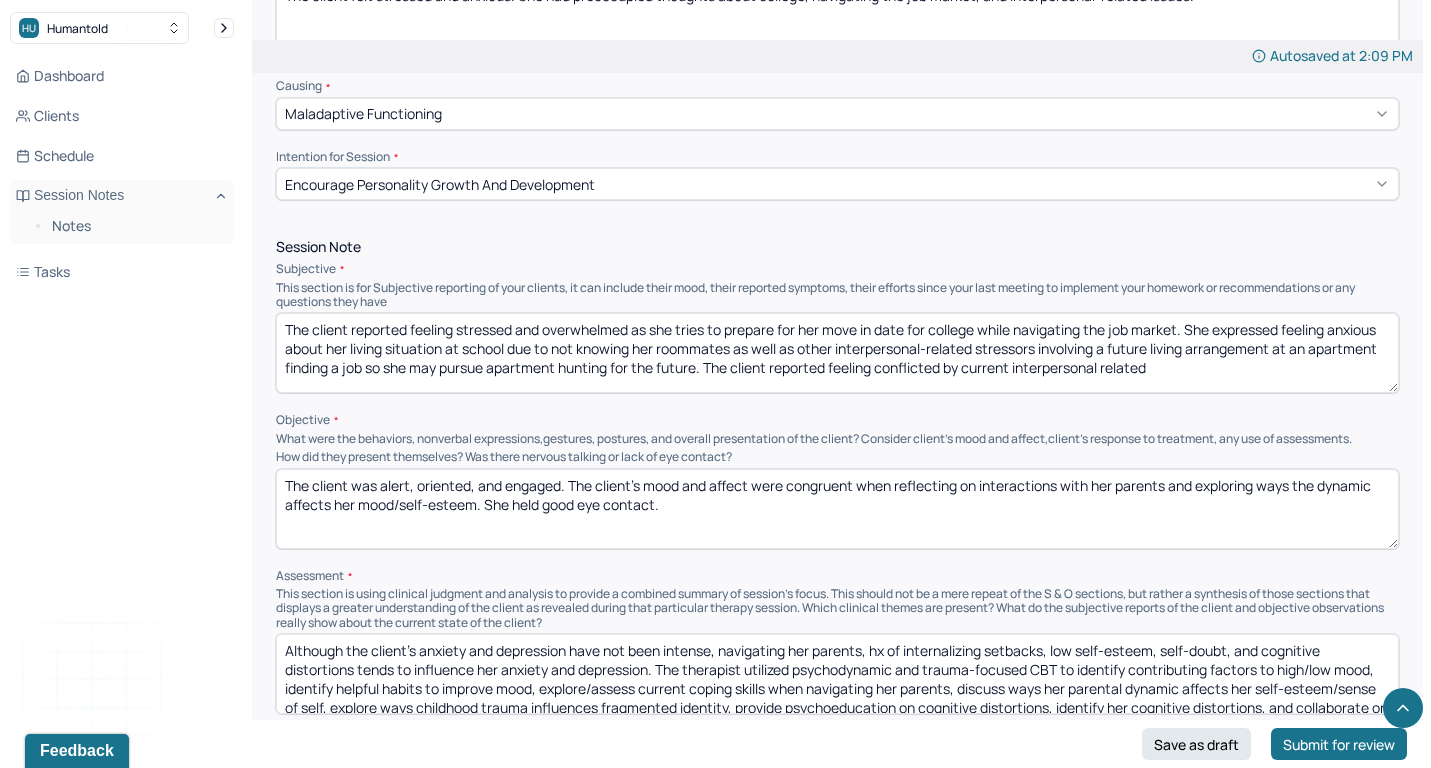 drag, startPoint x: 1179, startPoint y: 351, endPoint x: 184, endPoint y: 354, distance: 995.0045 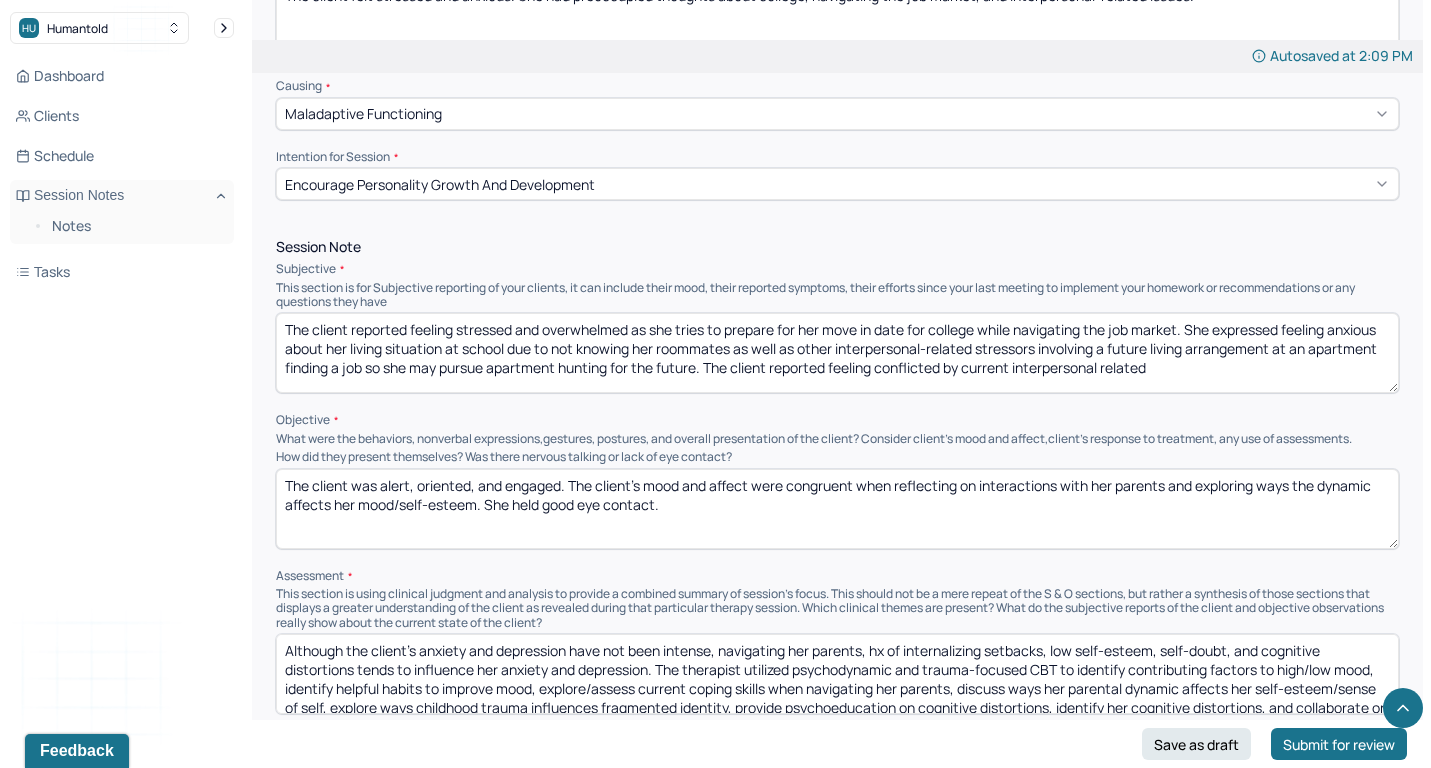 click on "HU Humantold Dashboard Clients Schedule Session Notes Notes Tasks CR [FIRST] [LAST] provider Logout Edit Note Search by client name, chart number FAQs Theme CR [FIRST] [LAST] Autosaved at 2:09 PM Appointment Details Client name [FIRST] [LAST] Date of service 08/04/2025 Time 1:00pm - 2:00pm Duration 1hr Appointment type individual therapy Provider name [FIRST] [LAST] Modifier 1 95 Telemedicine Note type Individual soap note Load previous session note Instructions The fields marked with an asterisk ( * ) are required before you can submit your notes. Before you can submit your session notes, they must be signed. You have the option to save your notes as a draft before making a submission. Appointment location * Teletherapy Client Teletherapy Location here Home Office Other Provider Teletherapy Location Home Office Other Consent was received for the teletherapy session The teletherapy session was conducted via video Primary diagnosis * F43.22 ADJUSTMENT DISORDER, WITH ANXIETY Secondary diagnosis (optional) * * *" at bounding box center (715, 803) 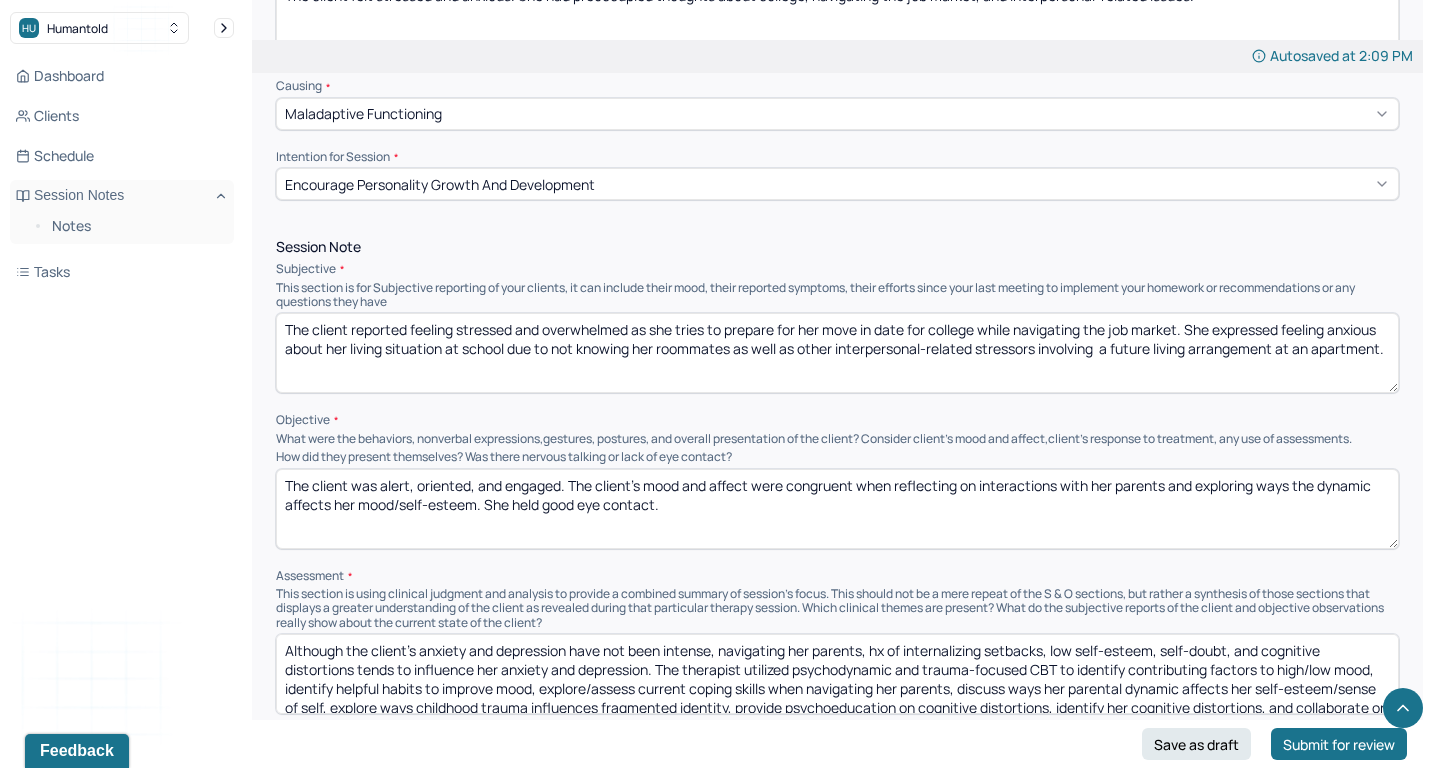 click on "The client reported feeling stressed and overwhelmed as she tries to prepare for her move in date for college while navigating the job market. She expressed feeling anxious about her living situation at school due to not knowing her roommates as well as other interpersonal-related stressors involving  a future living arrangement at an apartment." at bounding box center (837, 353) 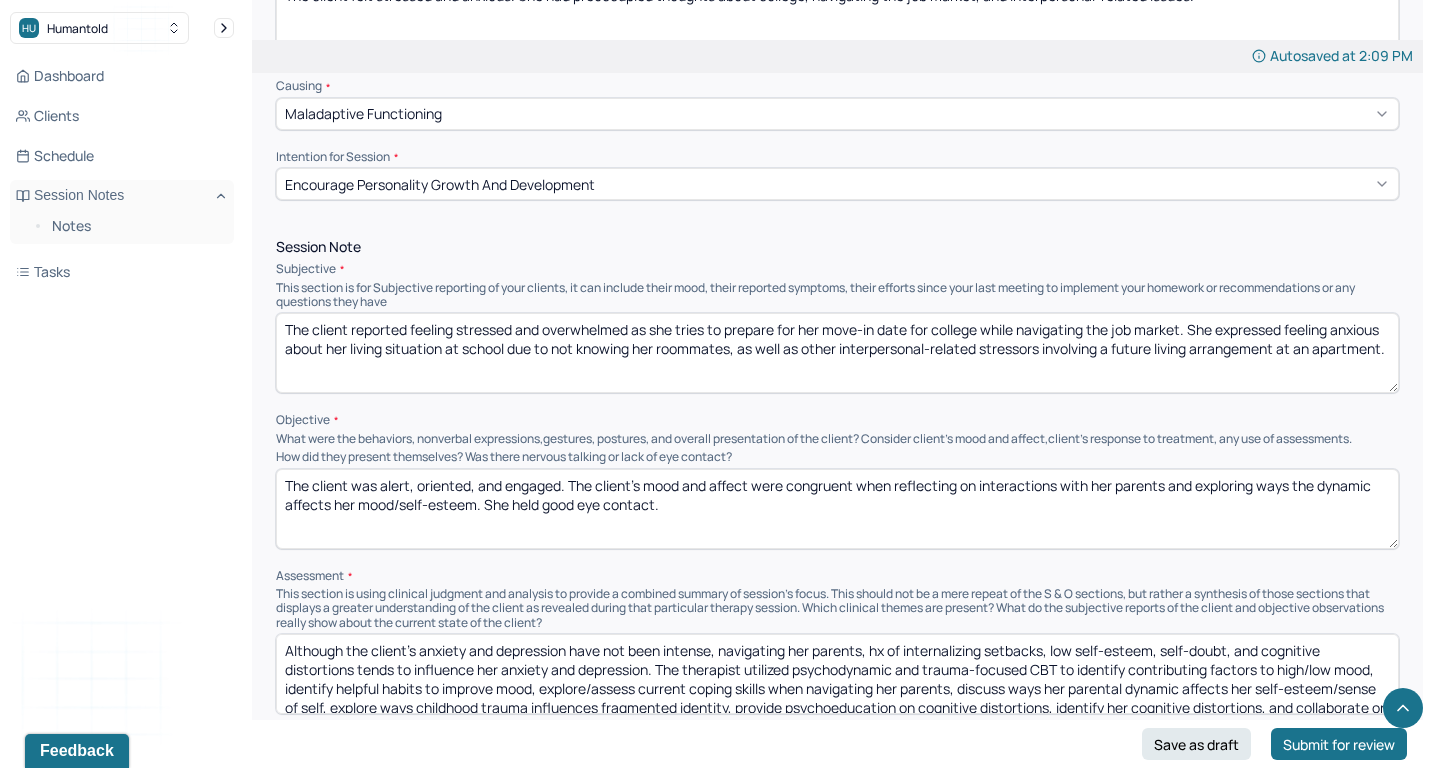 type on "The client reported feeling stressed and overwhelmed as she tries to prepare for her move-in date for college while navigating the job market. She expressed feeling anxious about her living situation at school due to not knowing her roommates, as well as other interpersonal-related stressors involving a future living arrangement at an apartment." 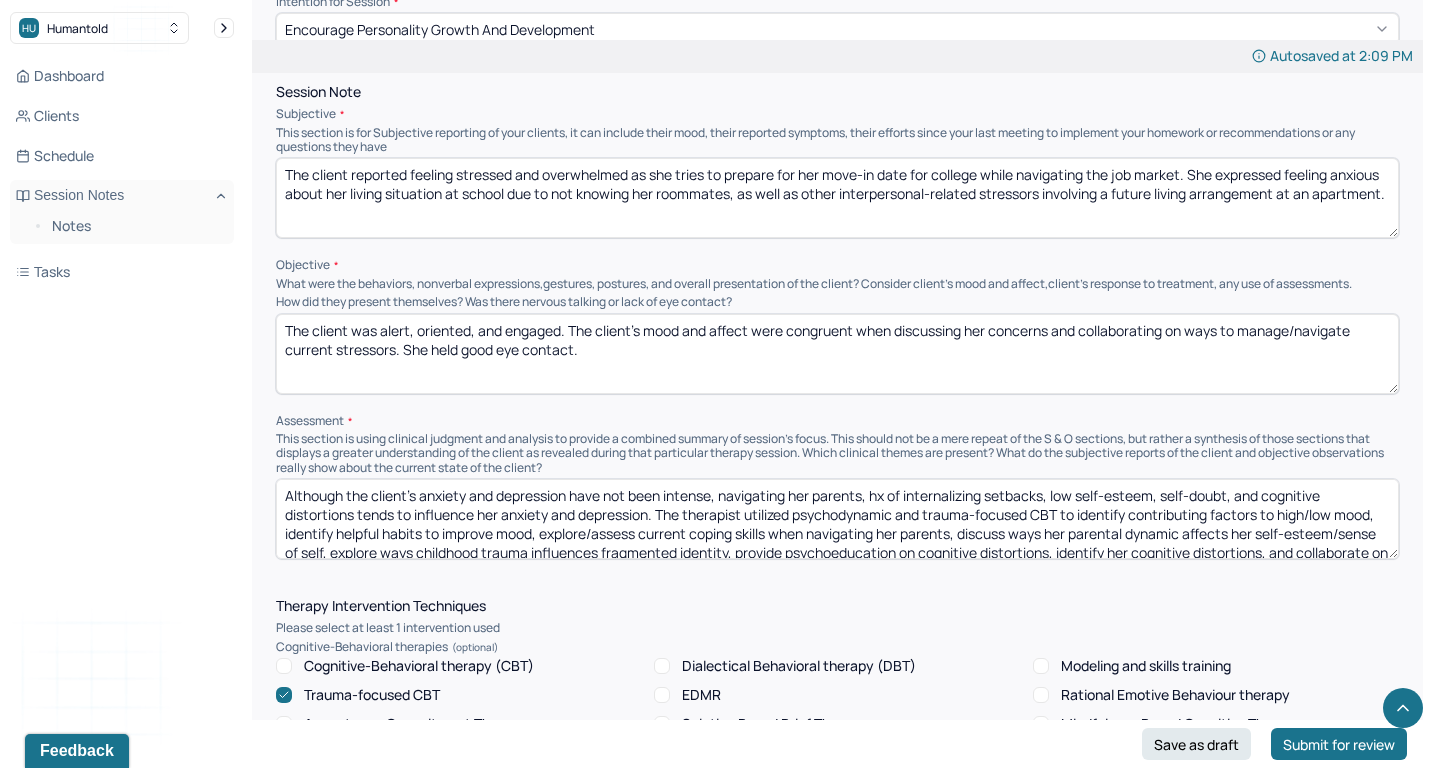 scroll, scrollTop: 1217, scrollLeft: 0, axis: vertical 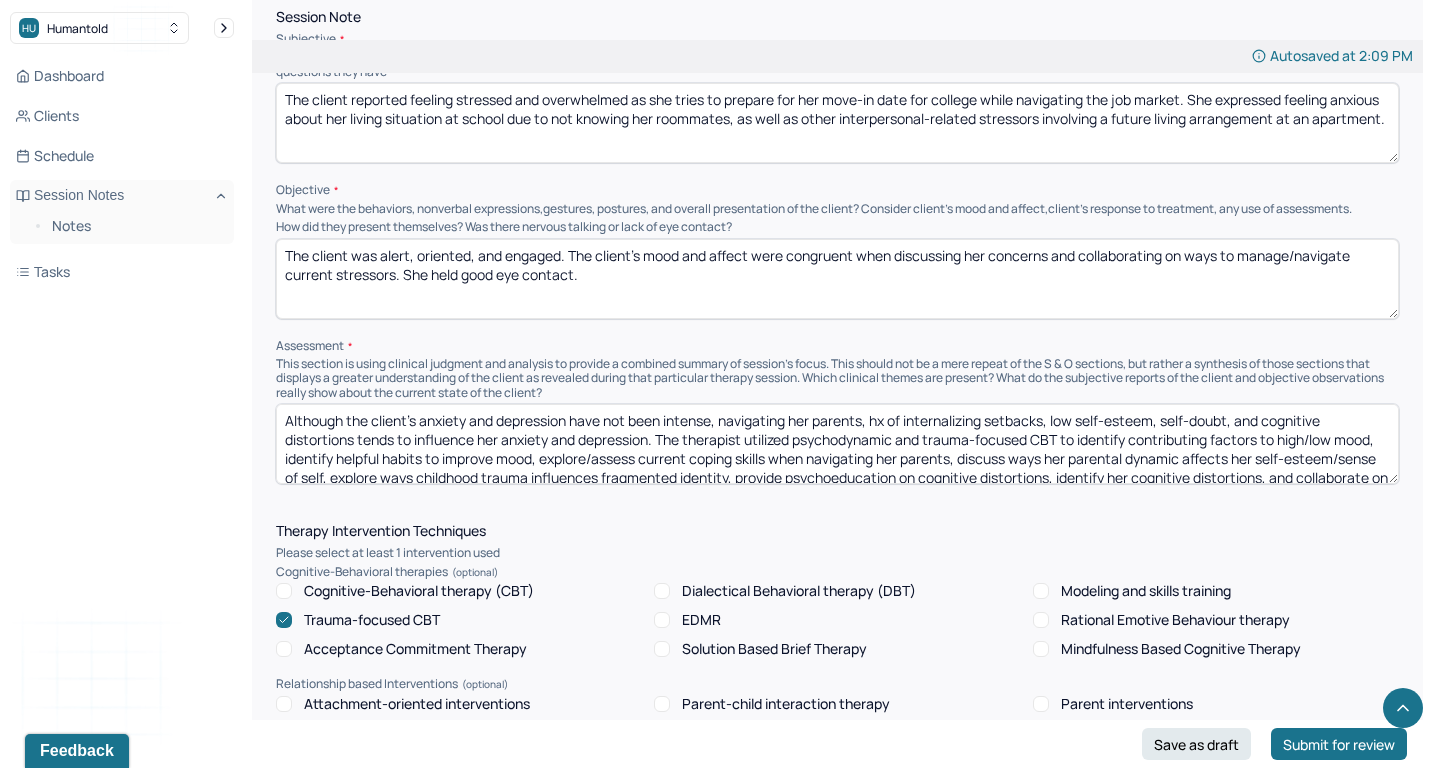 type on "The client was alert, oriented, and engaged. The client's mood and affect were congruent when discussing her concerns and collaborating on ways to manage/navigate current stressors. She held good eye contact." 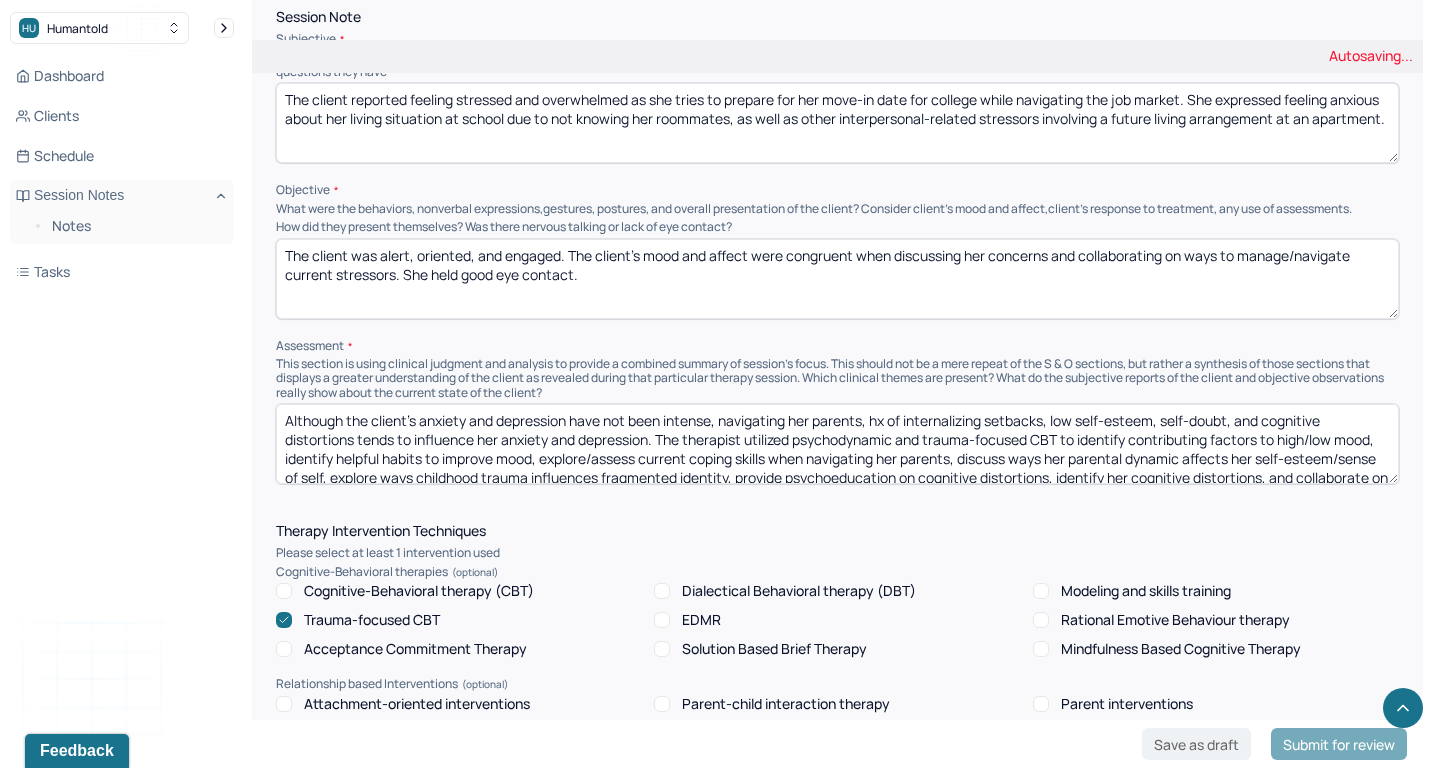 click on "Although the client's anxiety and depression have not been intense, navigating her parents, hx of internalizing setbacks, low self-esteem, self-doubt, and cognitive distortions tends to influence her anxiety and depression. The therapist utilized psychodynamic and trauma-focused CBT to identify contributing factors to high/low mood, identify helpful habits to improve mood, explore/assess current coping skills when navigating her parents, discuss ways her parental dynamic affects her self-esteem/sense of self, explore ways childhood trauma influences fragmented identity, provide psychoeducation on cognitive distortions, identify her cognitive distortions, and collaborate on ways to utilized automatic thought records." at bounding box center (837, 444) 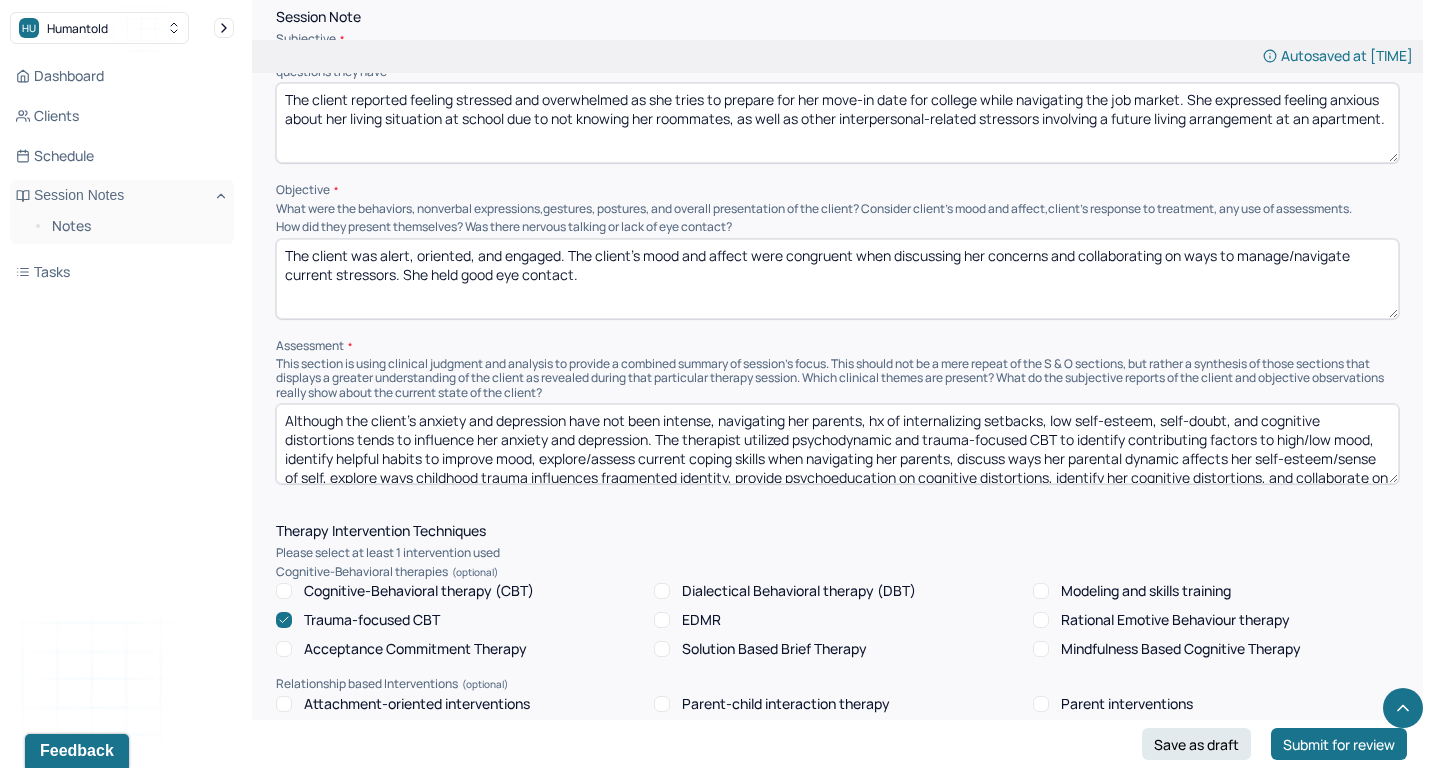 click on "Cognitive-Behavioral therapy (CBT)" at bounding box center (419, 591) 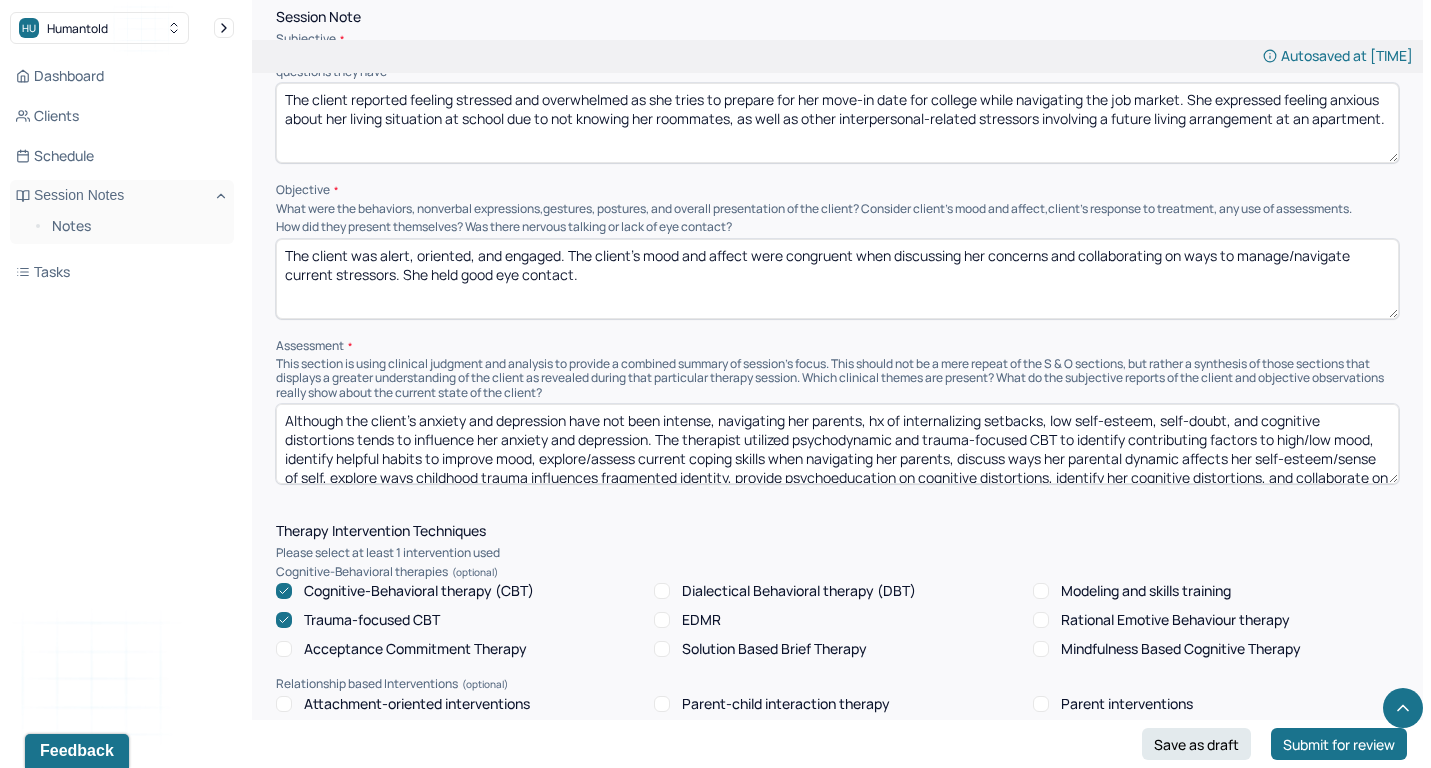 click on "Trauma-focused CBT" at bounding box center [372, 620] 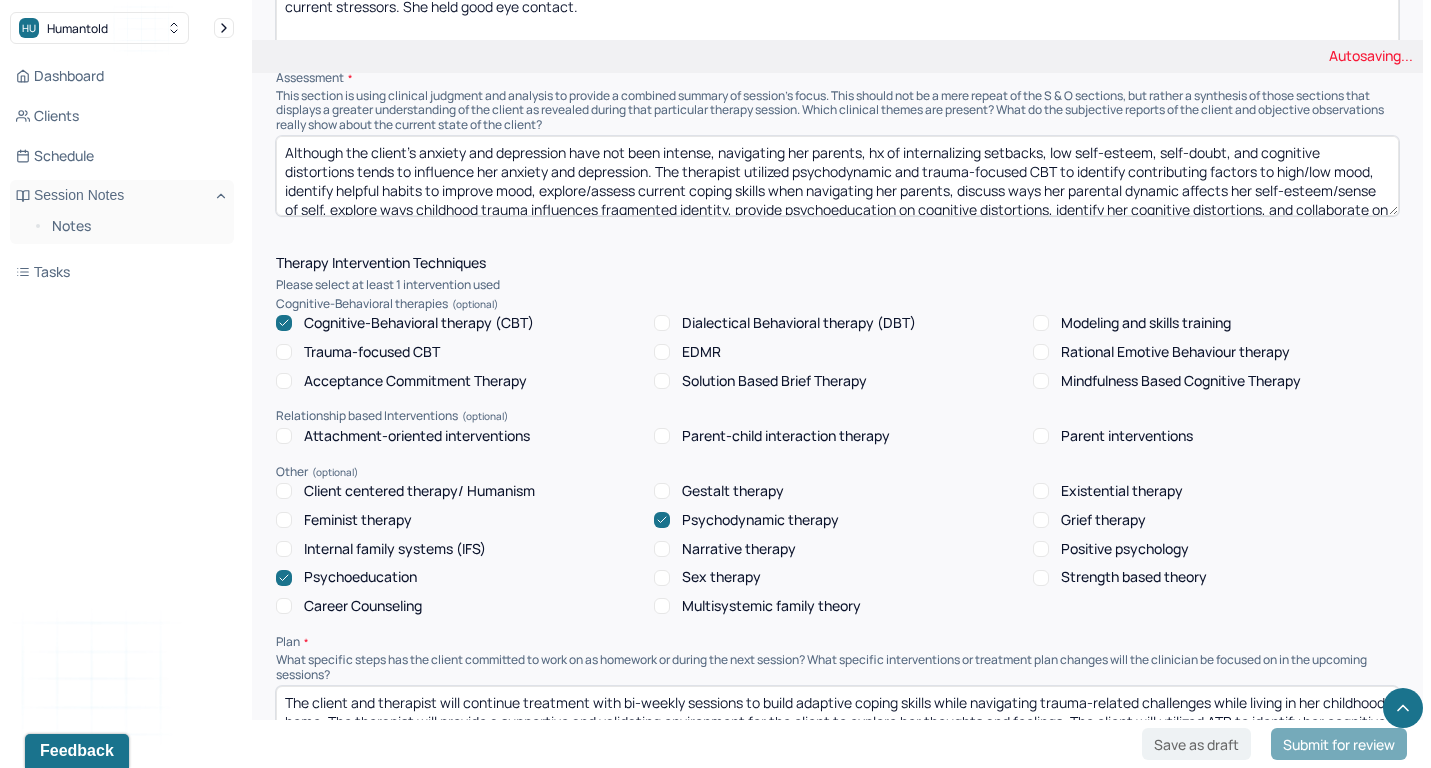 scroll, scrollTop: 1512, scrollLeft: 0, axis: vertical 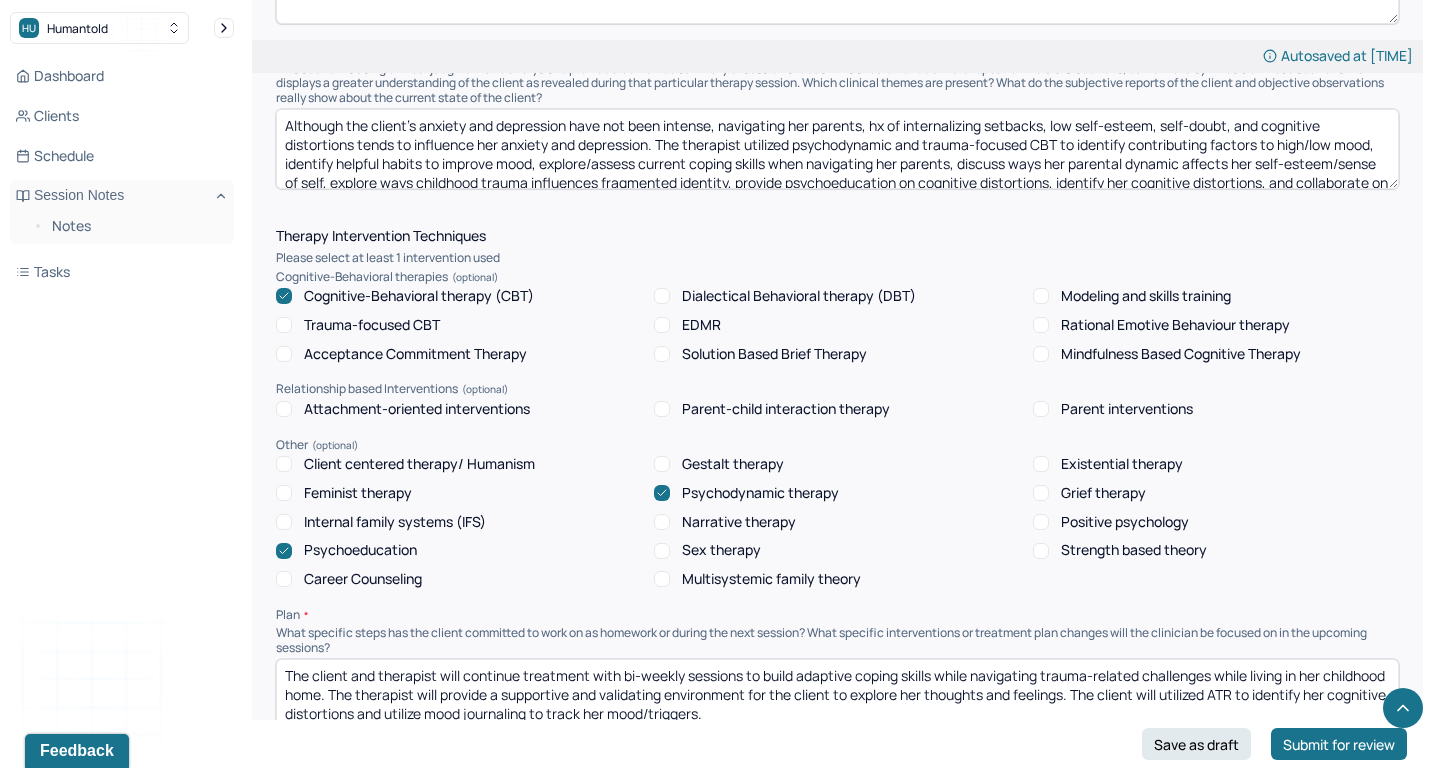 click on "Psychodynamic therapy" at bounding box center (760, 493) 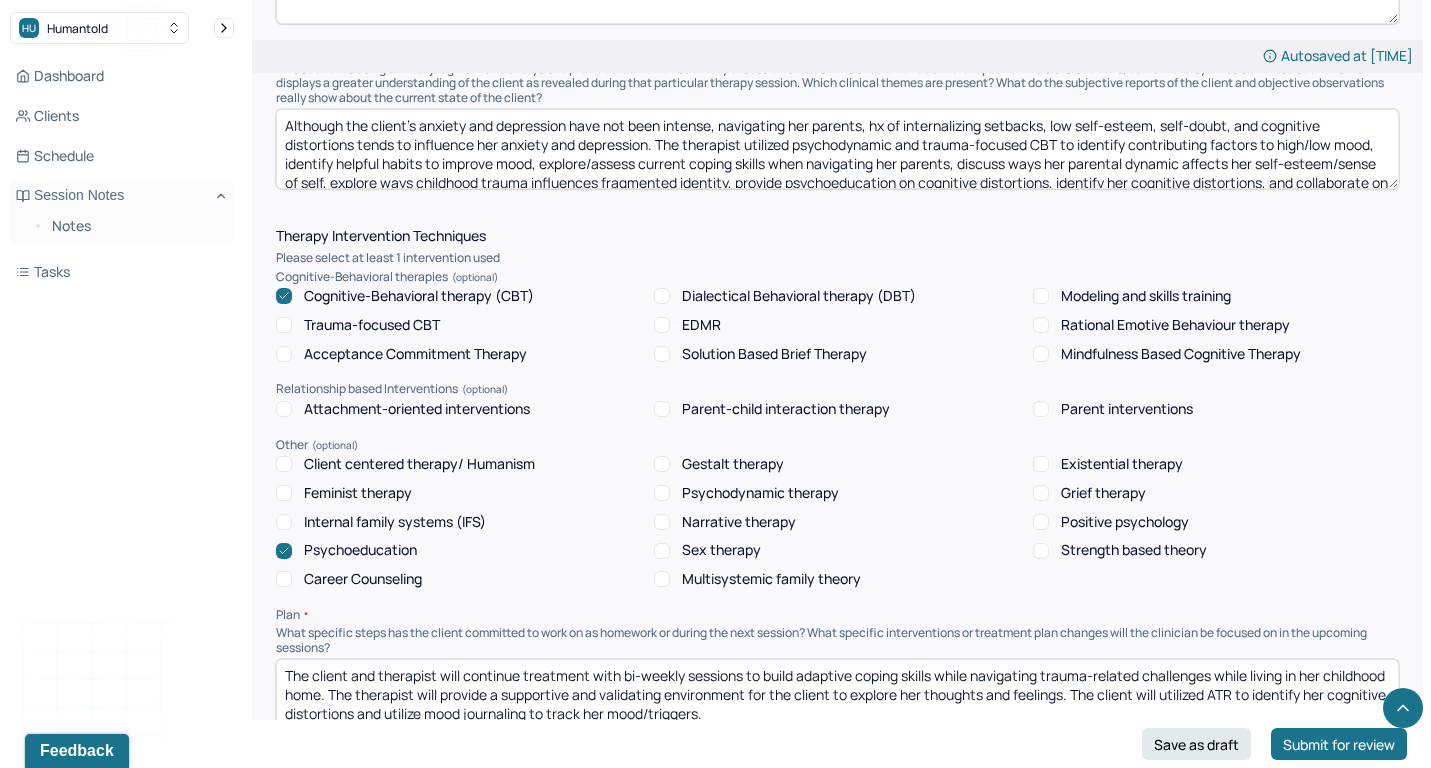 click on "Psychoeducation" at bounding box center [360, 550] 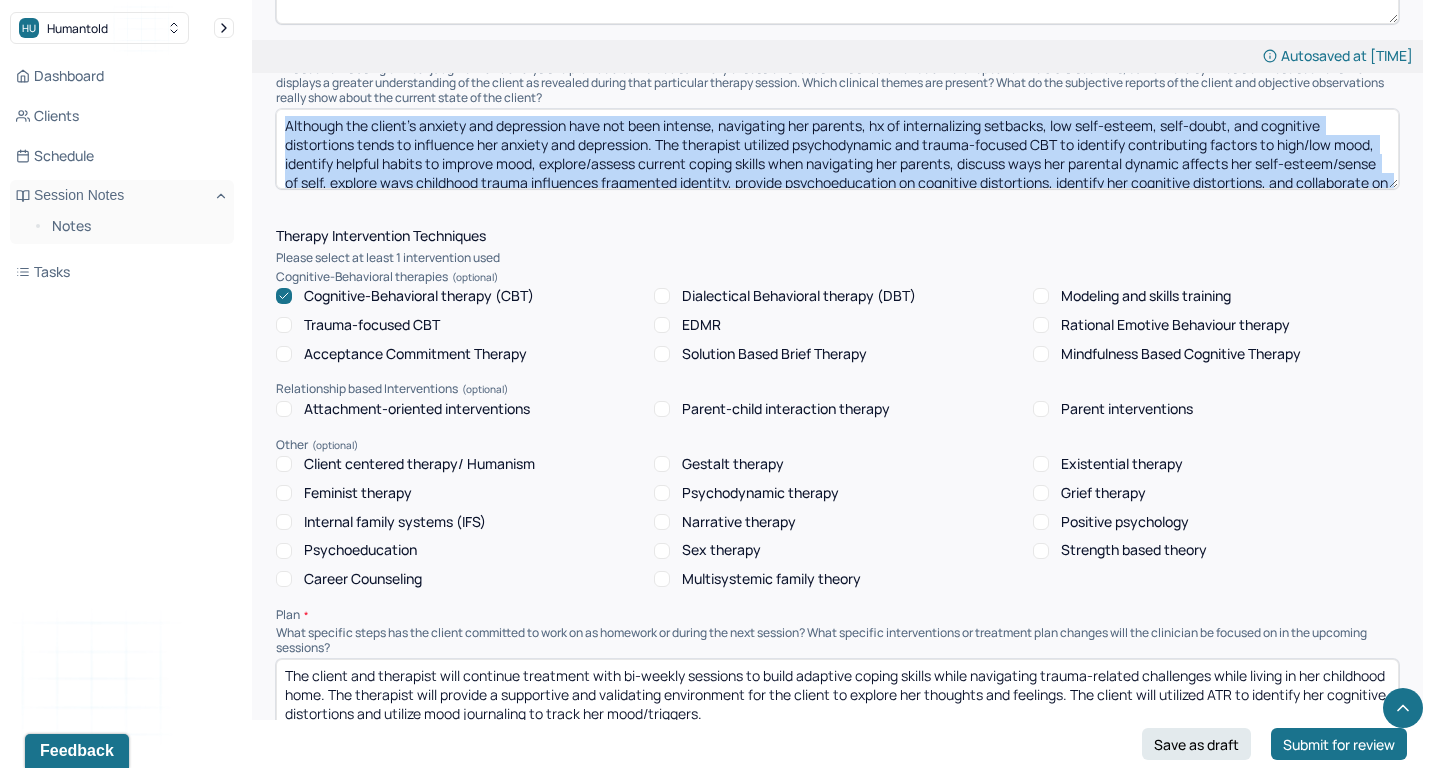 click on "Instructions The fields marked with an asterisk ( * ) are required before you can submit your notes. Before you can submit your session notes, they must be signed. You have the option to save your notes as a draft before making a submission. Appointment location * Teletherapy Client Teletherapy Location here Home Office Other Provider Teletherapy Location Home Office Other Consent was received for the teletherapy session The teletherapy session was conducted via video Primary diagnosis * F43.22 ADJUSTMENT DISORDER, WITH ANXIETY Secondary diagnosis (optional) Secondary diagnosis Tertiary diagnosis (optional) Tertiary diagnosis Emotional / Behavioural symptoms demonstrated * The client felt stressed and anxious. She had preoccupied thoughts about college, navigating the job market, and interpersonal-related issues. Causing * Maladaptive Functioning Intention for Session * Encourage personality growth and development Session Note Subjective Objective Assessment Therapy Intervention Techniques Trauma-focused CBT" at bounding box center (837, 406) 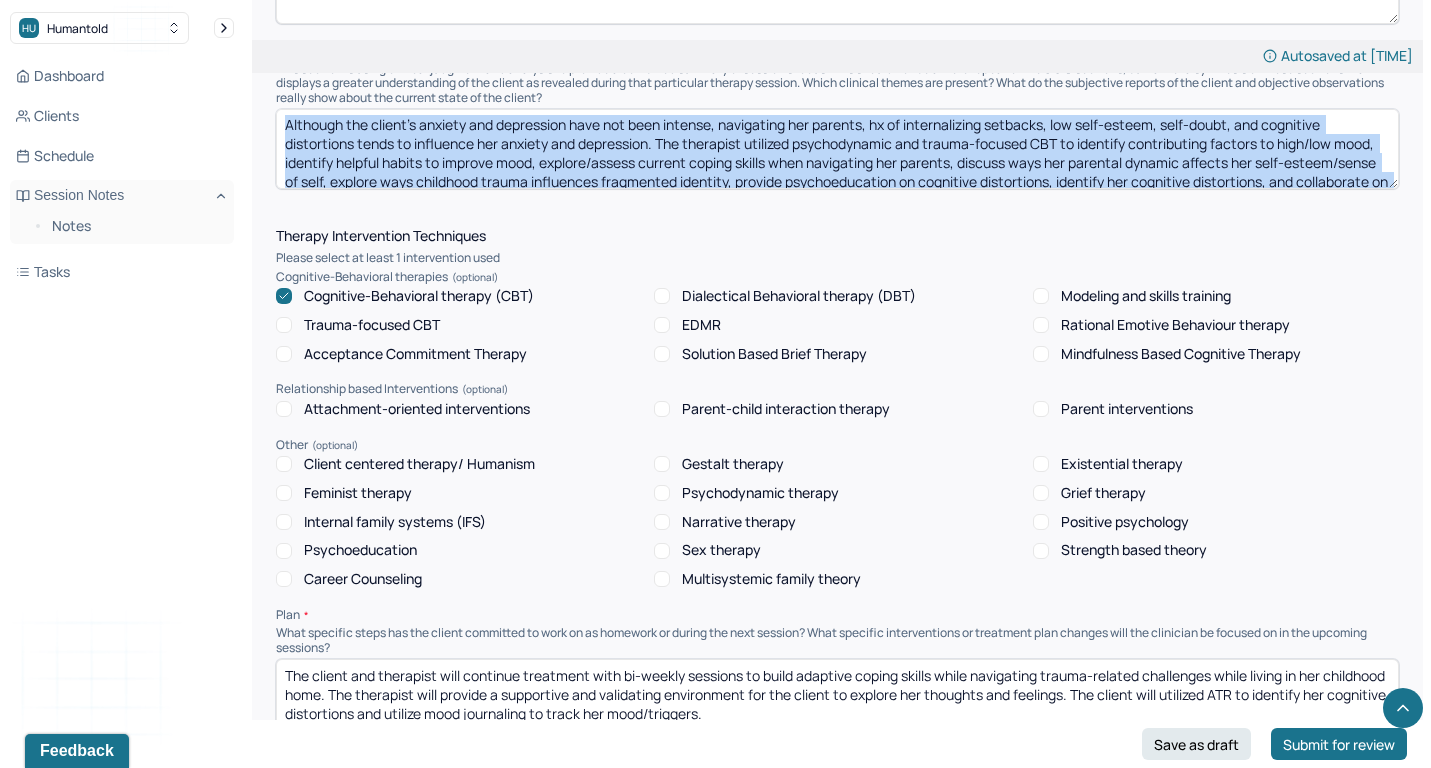click on "Although the client's anxiety and depression have not been intense, navigating her parents, hx of internalizing setbacks, low self-esteem, self-doubt, and cognitive distortions tends to influence her anxiety and depression. The therapist utilized psychodynamic and trauma-focused CBT to identify contributing factors to high/low mood, identify helpful habits to improve mood, explore/assess current coping skills when navigating her parents, discuss ways her parental dynamic affects her self-esteem/sense of self, explore ways childhood trauma influences fragmented identity, provide psychoeducation on cognitive distortions, identify her cognitive distortions, and collaborate on ways to utilized automatic thought records." at bounding box center [837, 149] 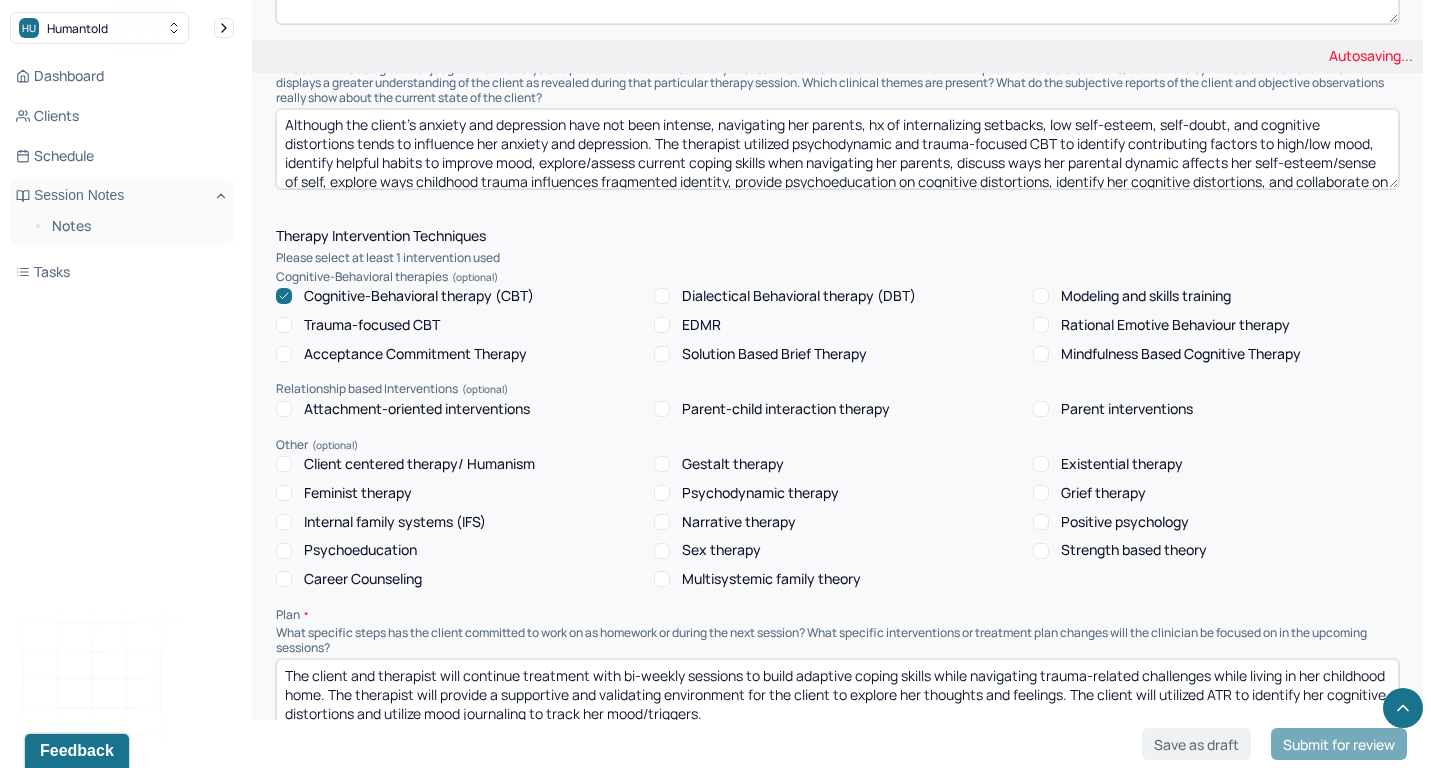 click on "Although the client's anxiety and depression have not been intense, navigating her parents, hx of internalizing setbacks, low self-esteem, self-doubt, and cognitive distortions tends to influence her anxiety and depression. The therapist utilized psychodynamic and trauma-focused CBT to identify contributing factors to high/low mood, identify helpful habits to improve mood, explore/assess current coping skills when navigating her parents, discuss ways her parental dynamic affects her self-esteem/sense of self, explore ways childhood trauma influences fragmented identity, provide psychoeducation on cognitive distortions, identify her cognitive distortions, and collaborate on ways to utilized automatic thought records." at bounding box center (837, 149) 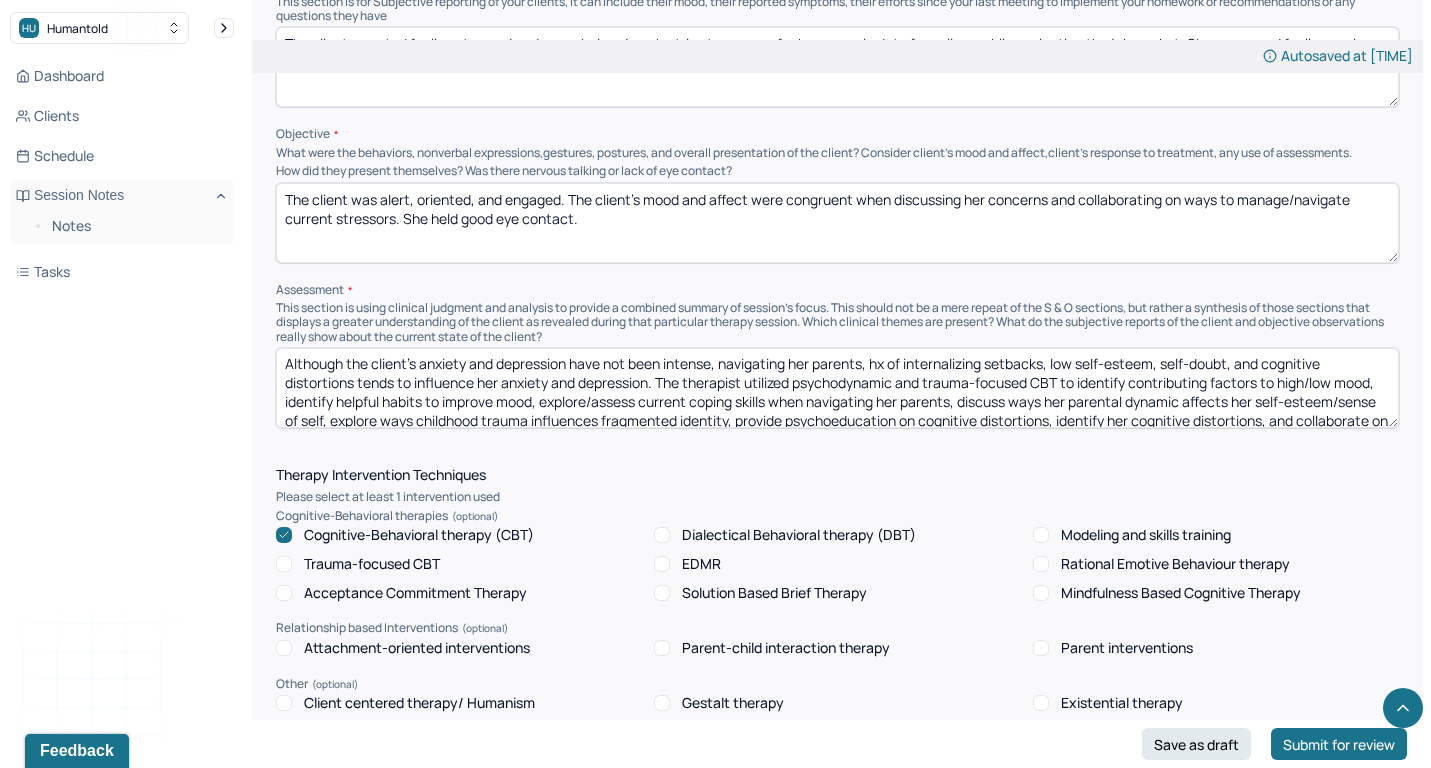 scroll, scrollTop: 1349, scrollLeft: 0, axis: vertical 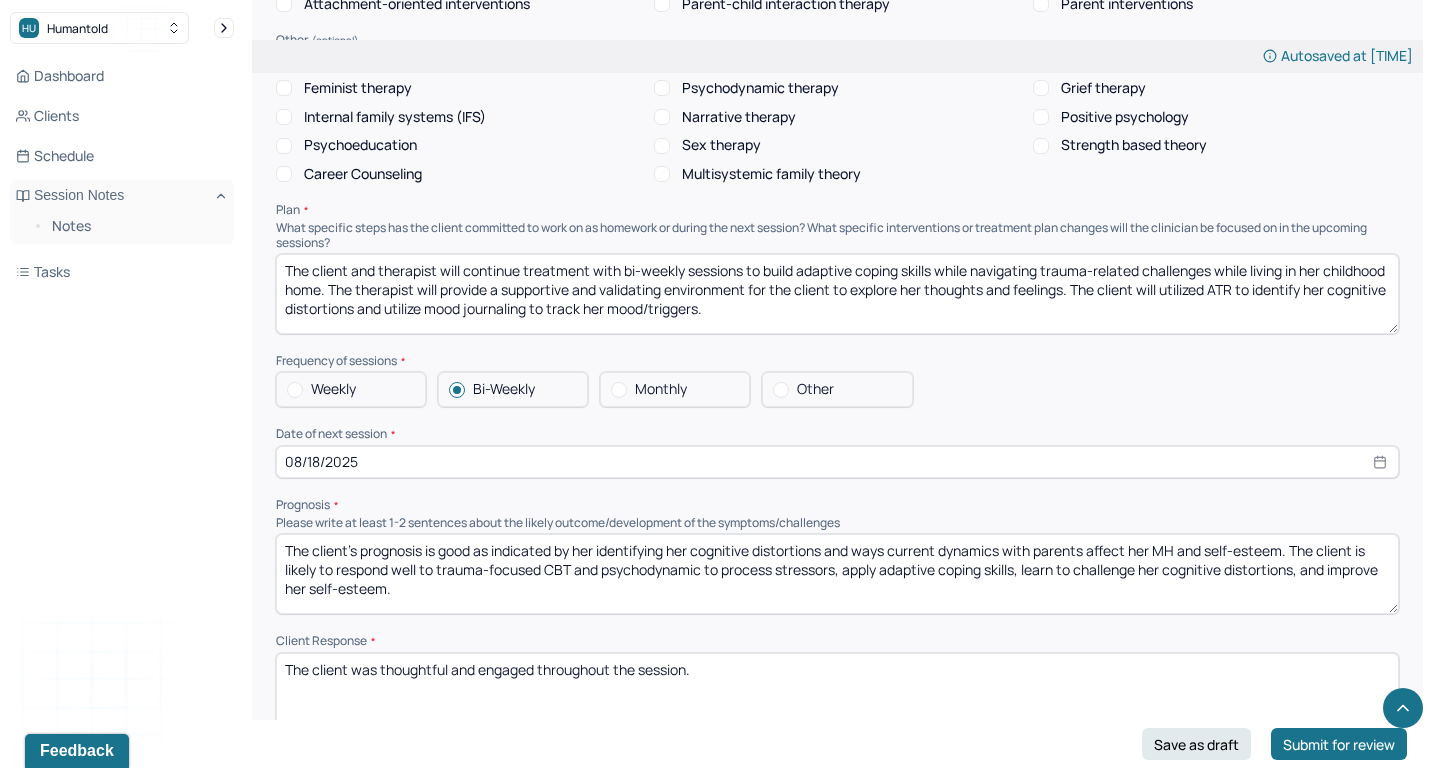click on "The client's prognosis is good as indicated by her identifying her cognitive distortions and ways current dynamics with parents affect her MH and self-esteem. The client is likely to respond well to trauma-focused CBT and psychodynamic to process stressors, apply adaptive coping skills, learn to challenge her cognitive distortions, and improve her self-esteem." at bounding box center (837, 574) 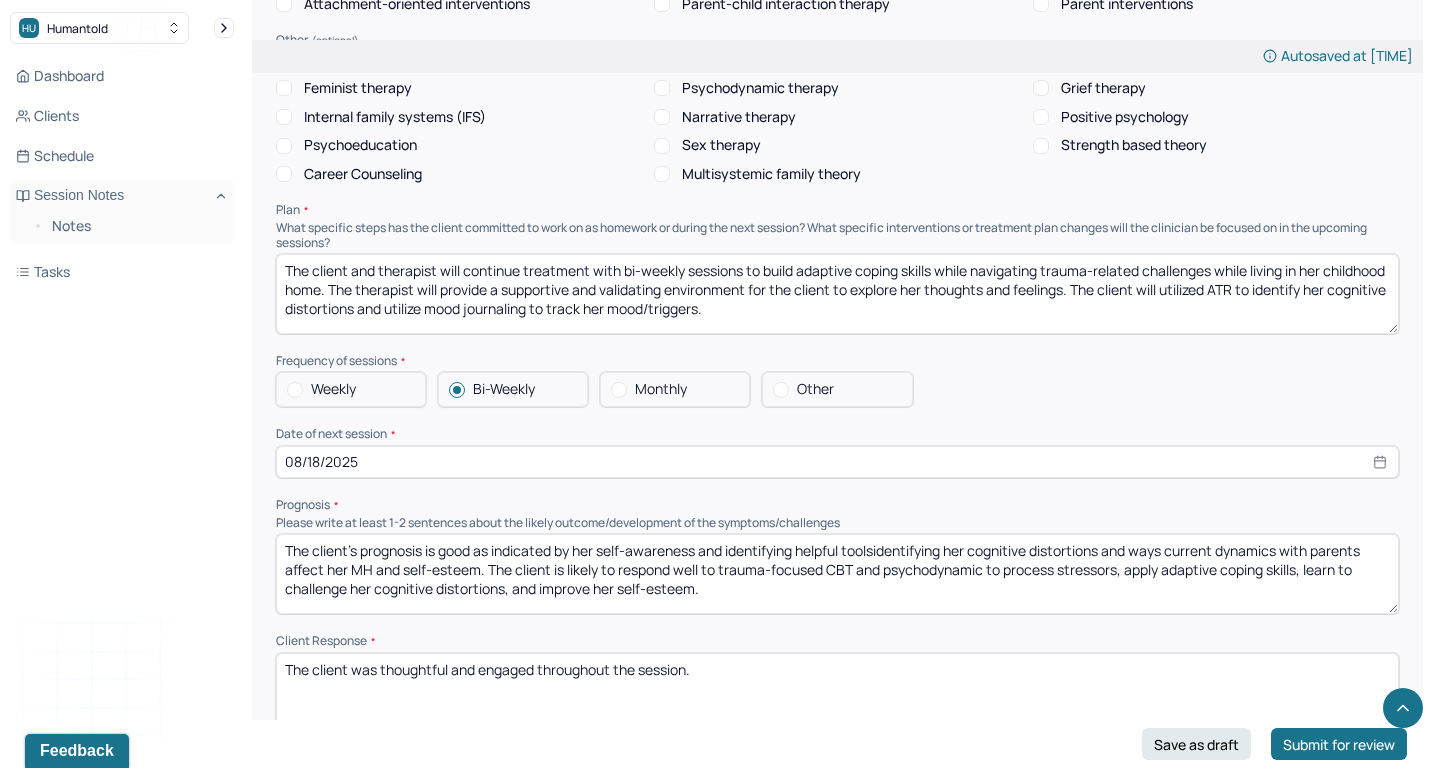 click on "The client's prognosis is good as indicated by her self-awareness and identifying helpful tools/identifying her cognitive distortions and ways current dynamics with parents affect her MH and self-esteem. The client is likely to respond well to trauma-focused CBT and psychodynamic to process stressors, apply adaptive coping skills, learn to challenge her cognitive distortions, and improve her self-esteem." at bounding box center (837, 574) 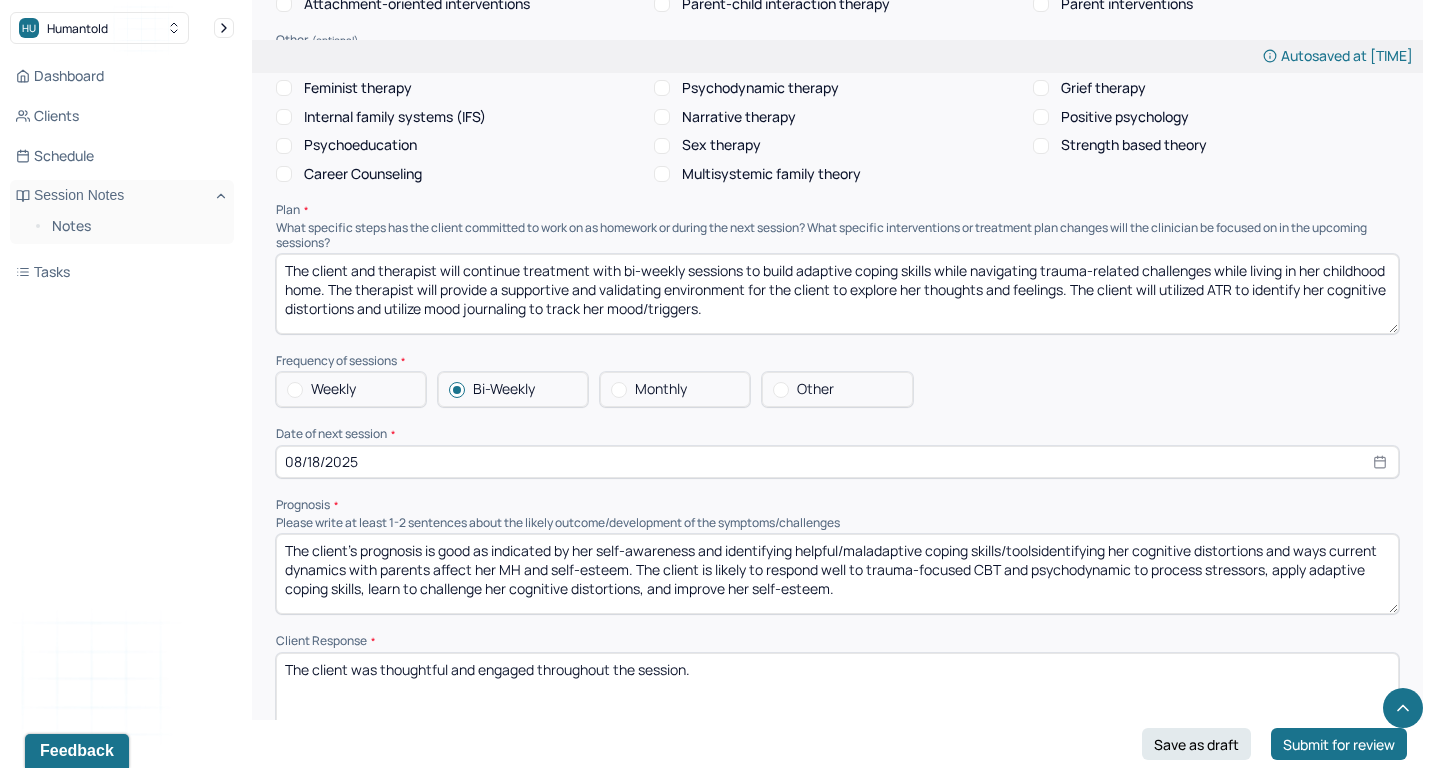 click on "The client's prognosis is good as indicated by her self-awareness and identifying helpful tools/identifying her cognitive distortions and ways current dynamics with parents affect her MH and self-esteem. The client is likely to respond well to trauma-focused CBT and psychodynamic to process stressors, apply adaptive coping skills, learn to challenge her cognitive distortions, and improve her self-esteem." at bounding box center (837, 574) 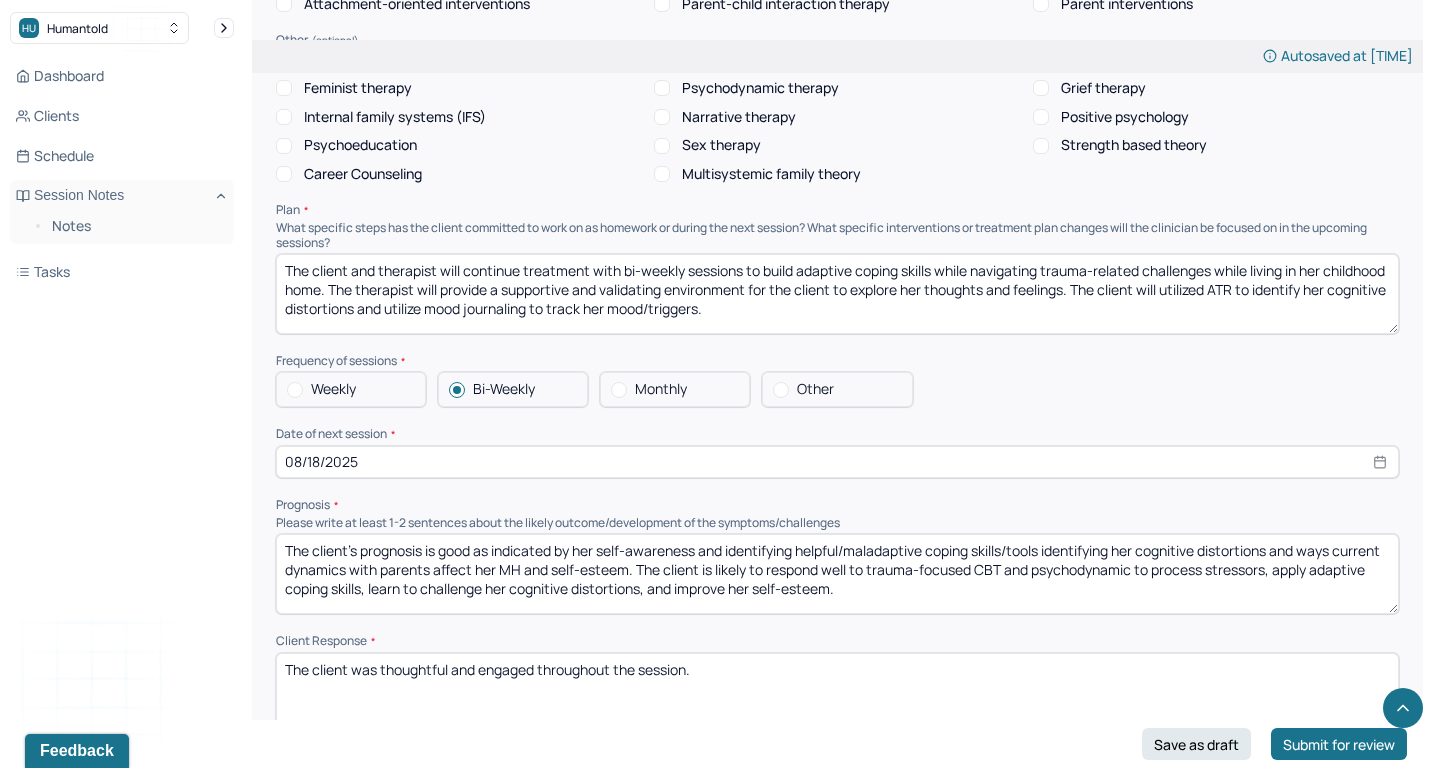 drag, startPoint x: 1057, startPoint y: 515, endPoint x: 685, endPoint y: 537, distance: 372.64996 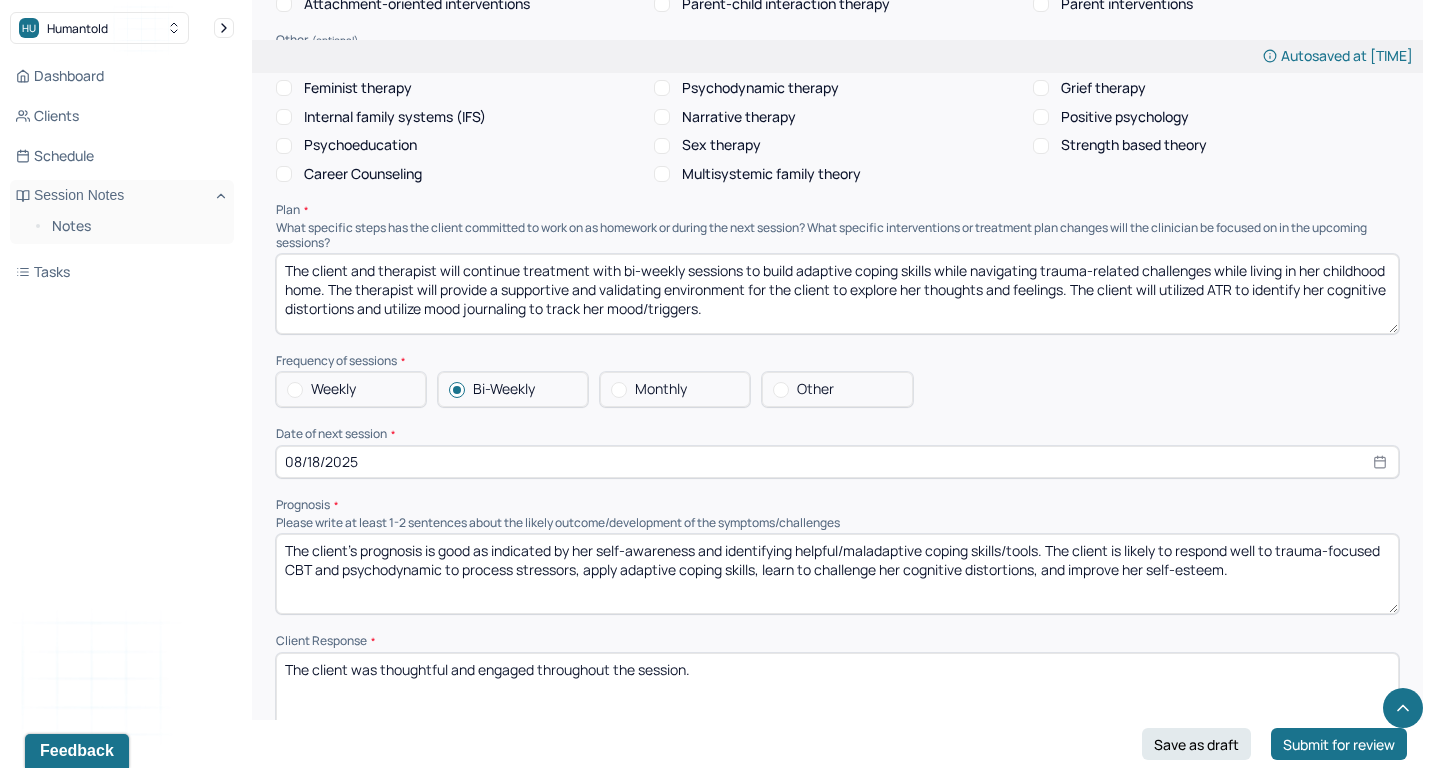 drag, startPoint x: 1288, startPoint y: 516, endPoint x: 1361, endPoint y: 516, distance: 73 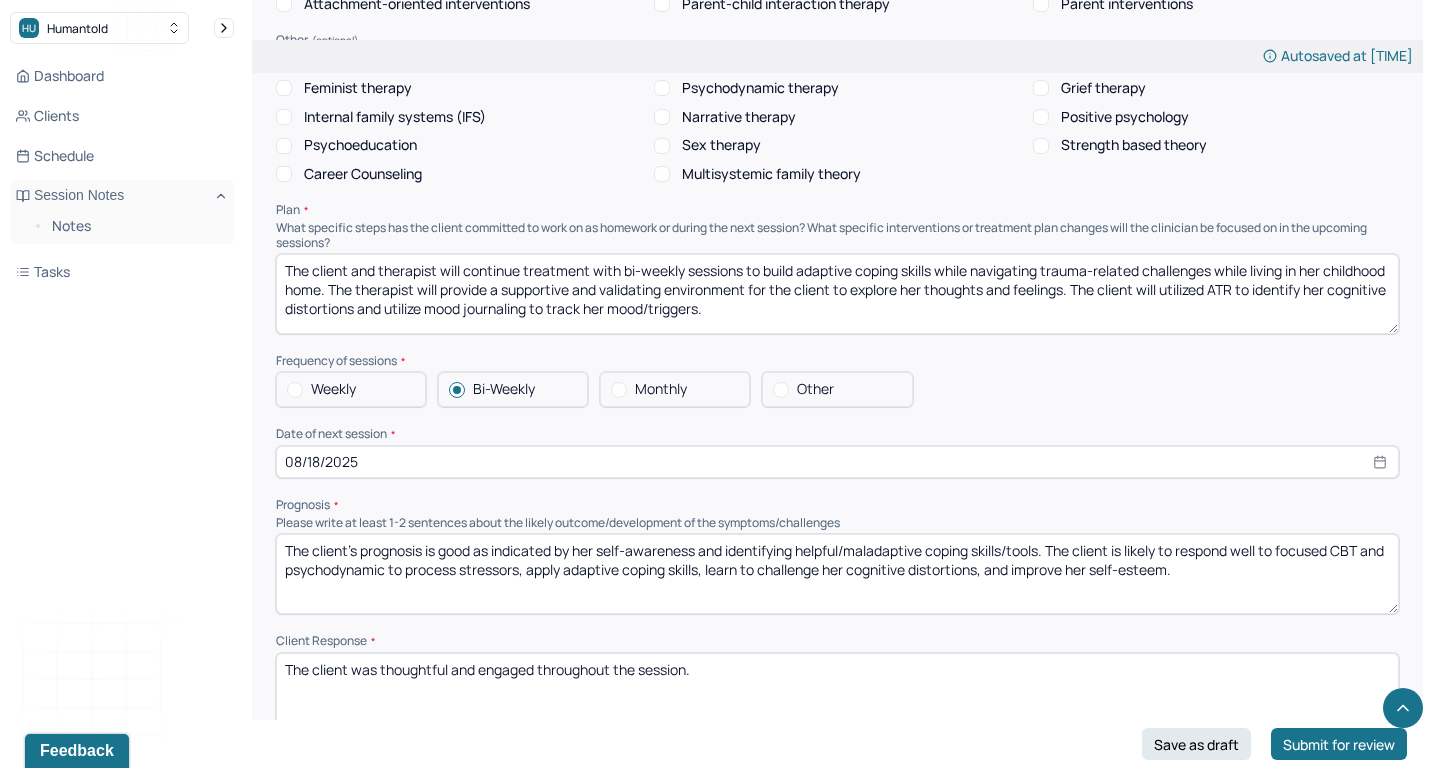 click on "The client's prognosis is good as indicated by her self-awareness and identifying helpful/maladaptive coping skills/tools.The client is likely to respond well to trauma-focused CBT and psychodynamic to process stressors, apply adaptive coping skills, learn to challenge her cognitive distortions, and improve her self-esteem." at bounding box center (837, 574) 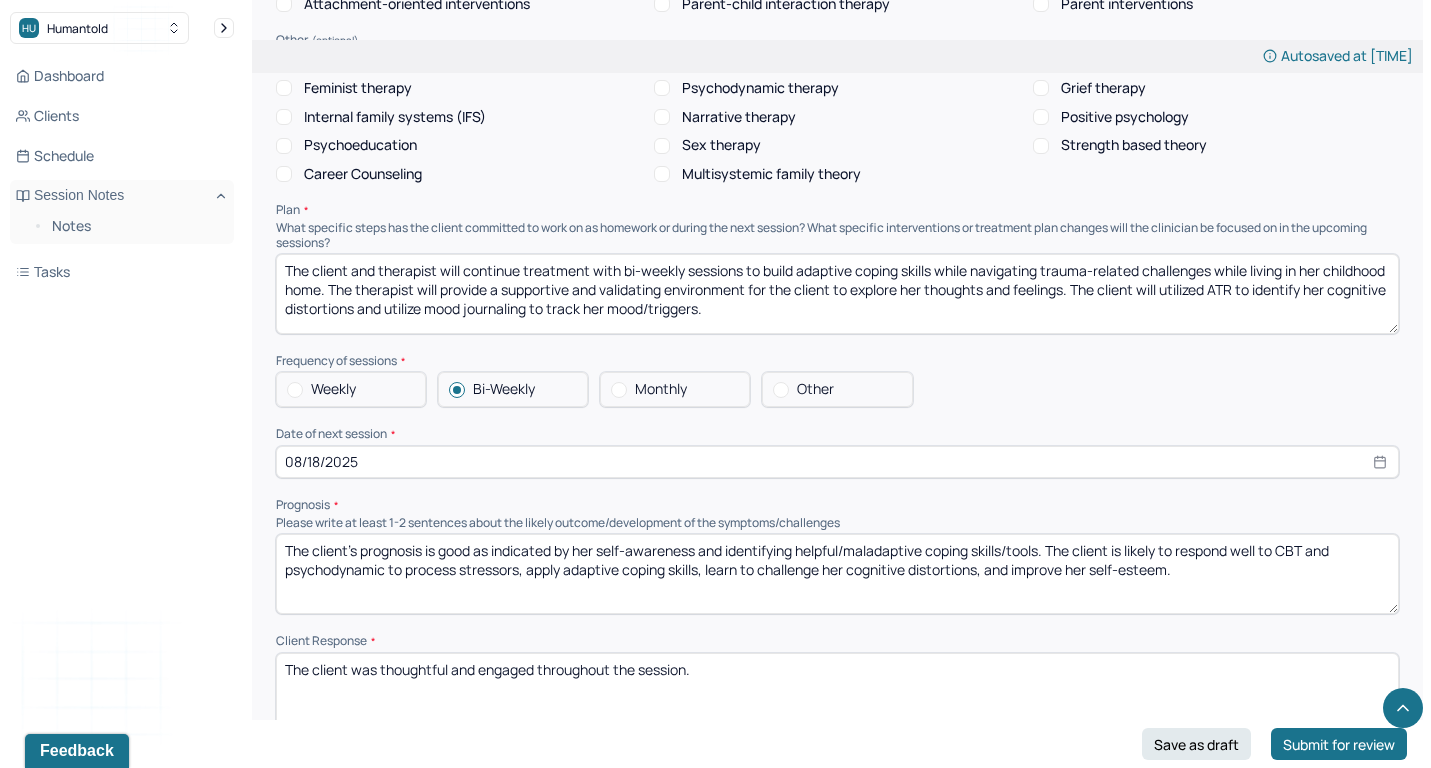 drag, startPoint x: 1318, startPoint y: 511, endPoint x: 386, endPoint y: 538, distance: 932.391 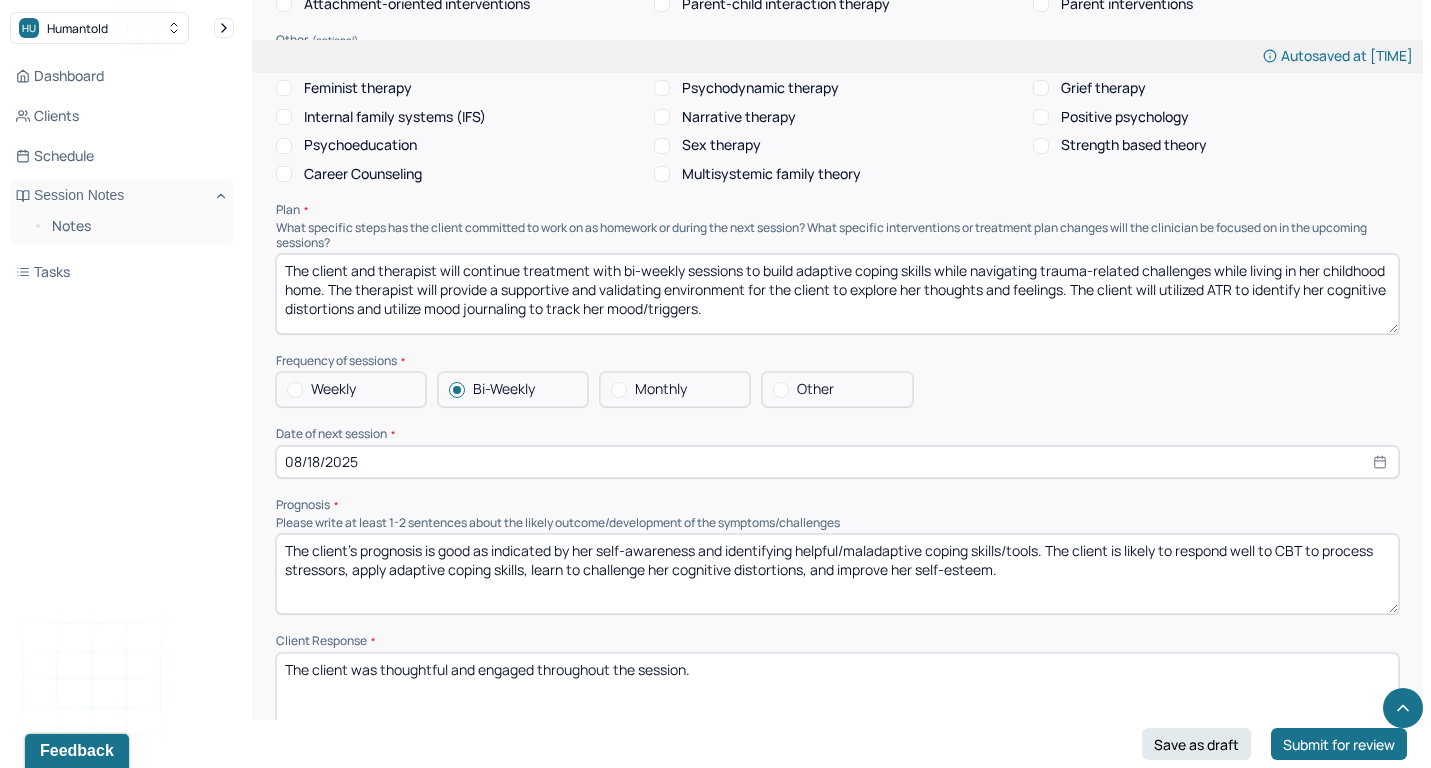 click on "The client's prognosis is good as indicated by her self-awareness and identifying helpful/maladaptive coping skills/tools. The client is likely to respond well to CBT to process stressors, apply adaptive coping skills, learn to challenge her cognitive distortions, and improve her self-esteem." at bounding box center [837, 574] 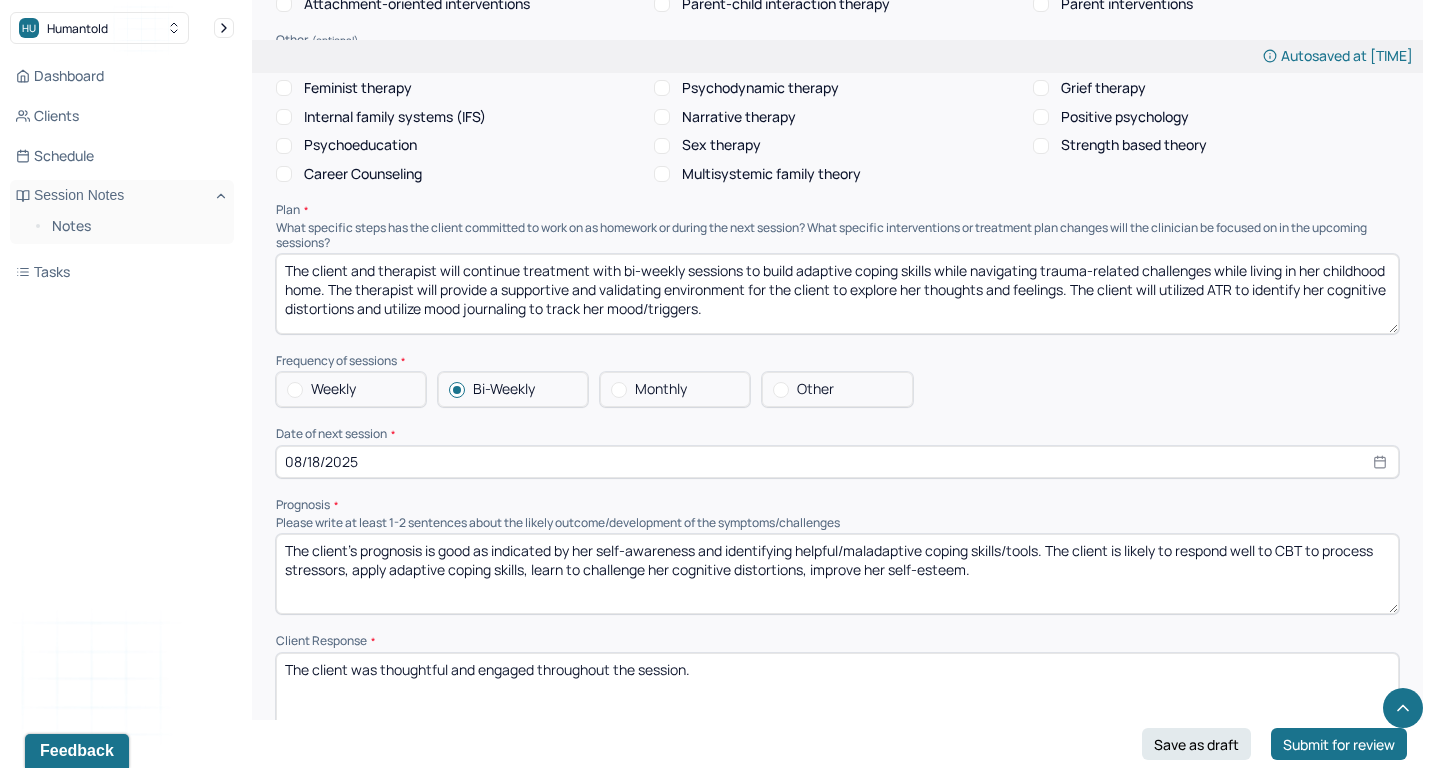 click on "The client's prognosis is good as indicated by her self-awareness and identifying helpful/maladaptive coping skills/tools. The client is likely to respond well to CBT to process stressors, apply adaptive coping skills, learn to challenge her cognitive distortions, and improve her self-esteem." at bounding box center [837, 574] 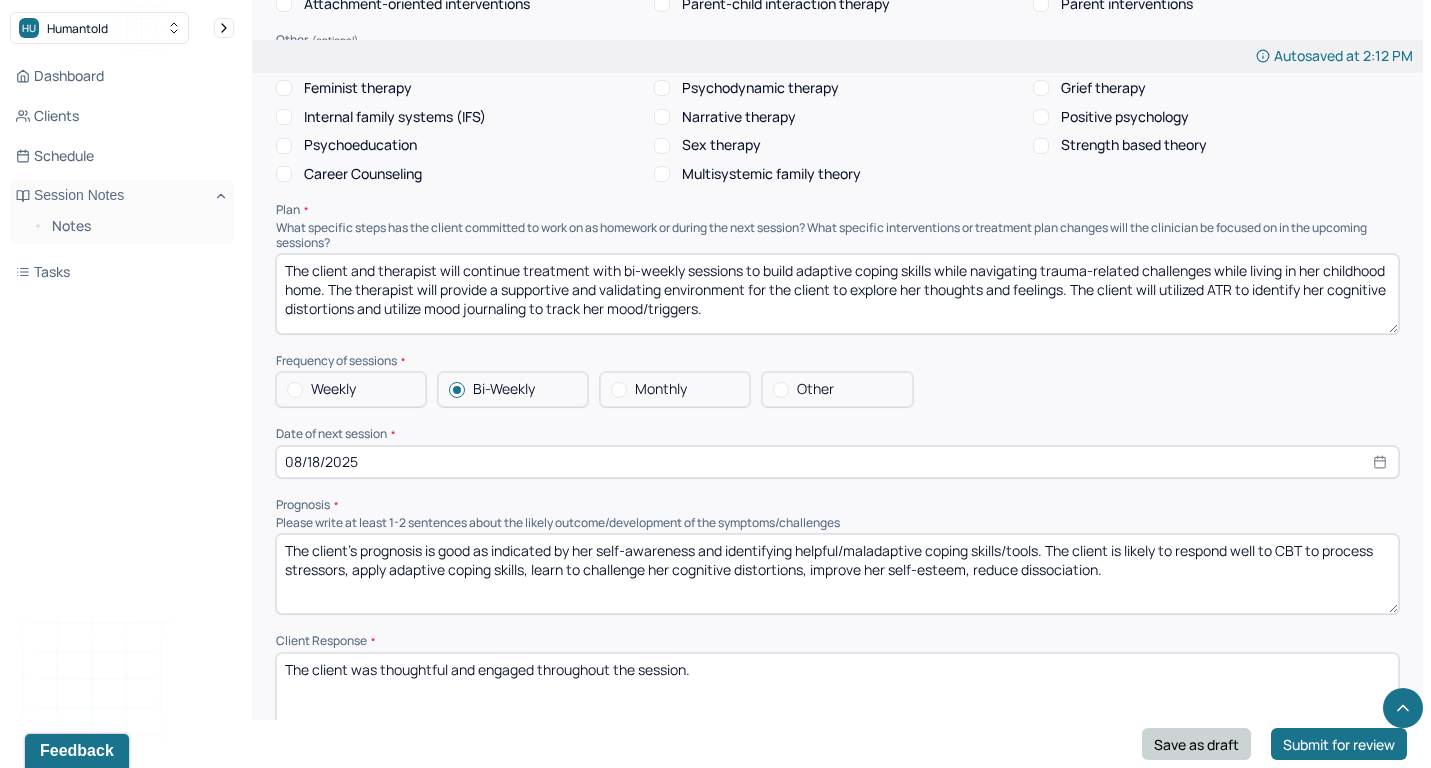 type on "The client's prognosis is good as indicated by her self-awareness and identifying helpful/maladaptive coping skills/tools. The client is likely to respond well to CBT to process stressors, apply adaptive coping skills, learn to challenge her cognitive distortions, improve her self-esteem, reduce dissociation." 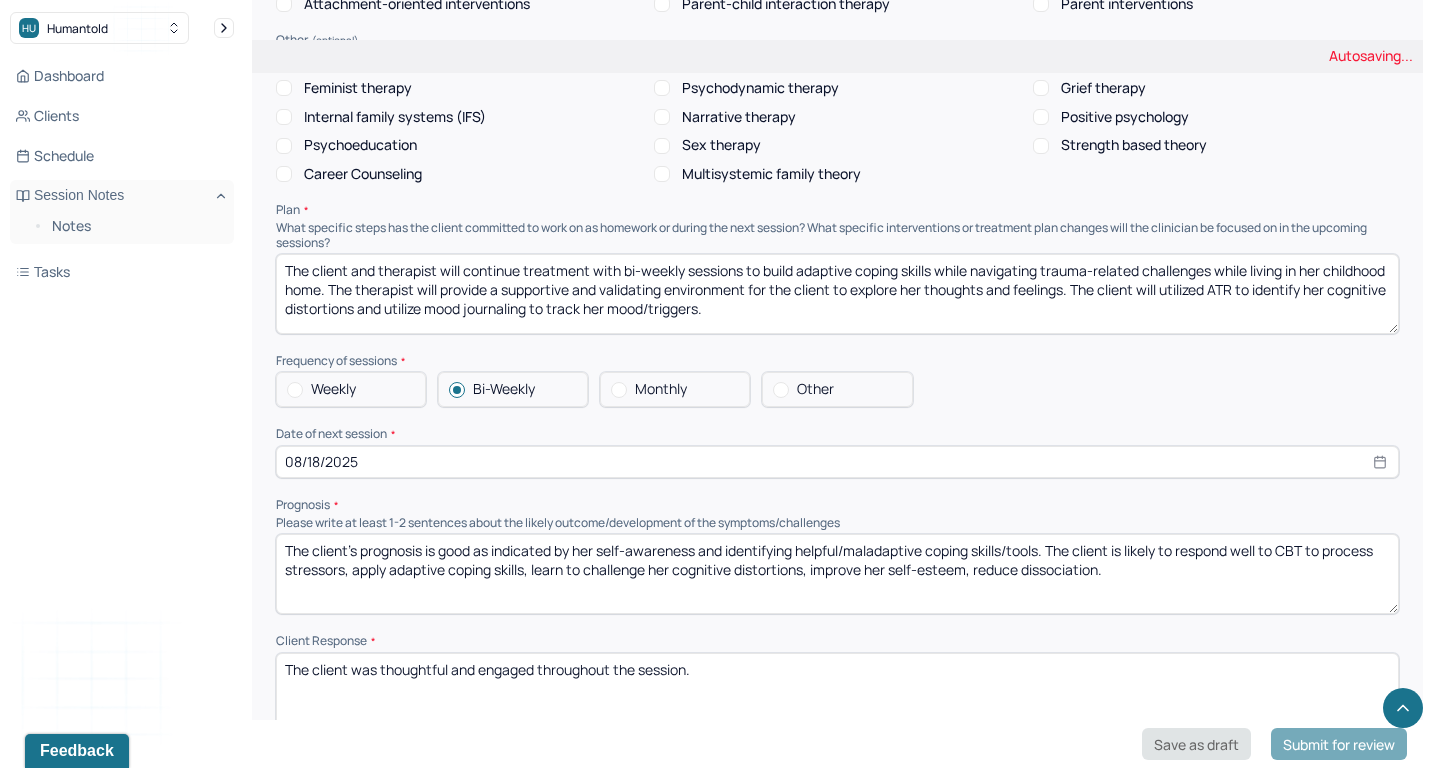 scroll, scrollTop: 0, scrollLeft: 0, axis: both 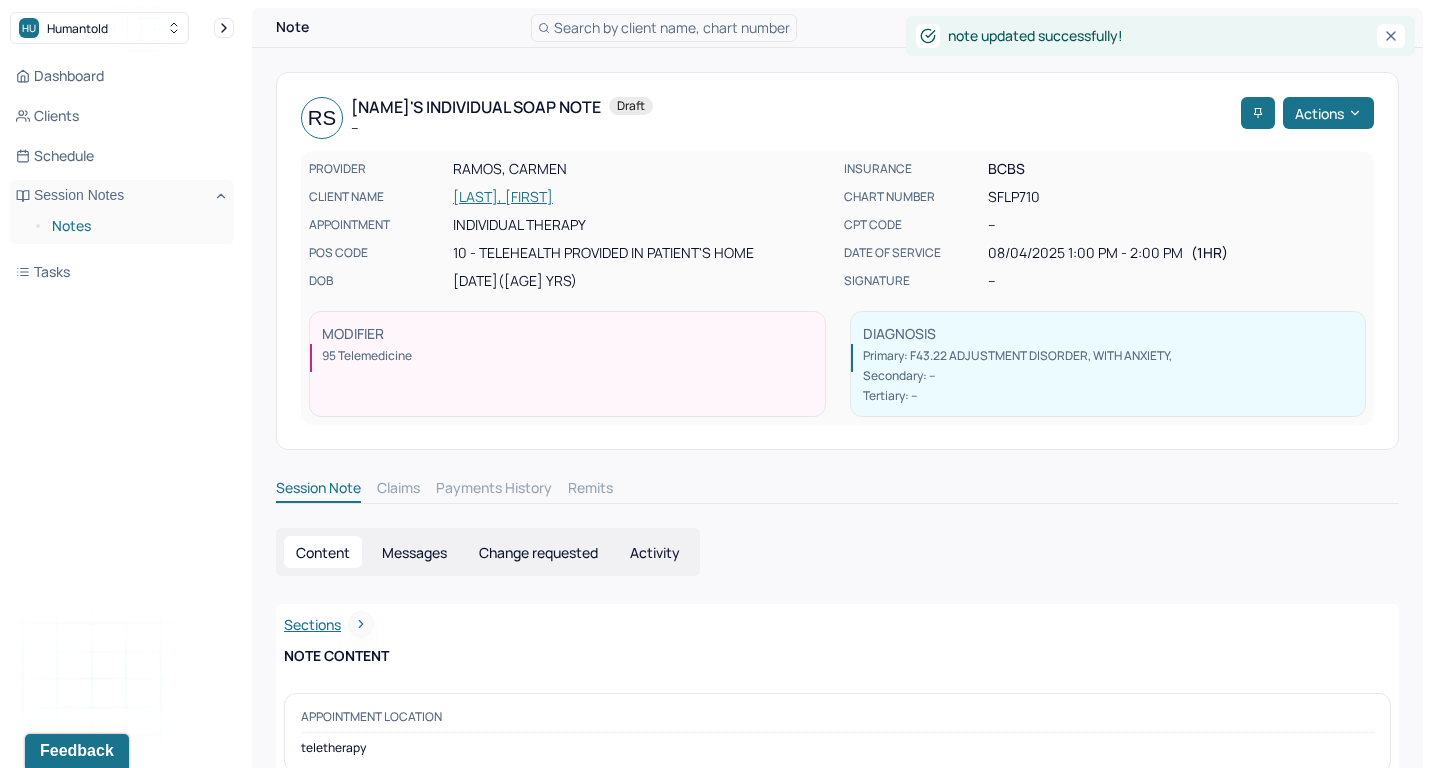 click on "Notes" at bounding box center (135, 226) 